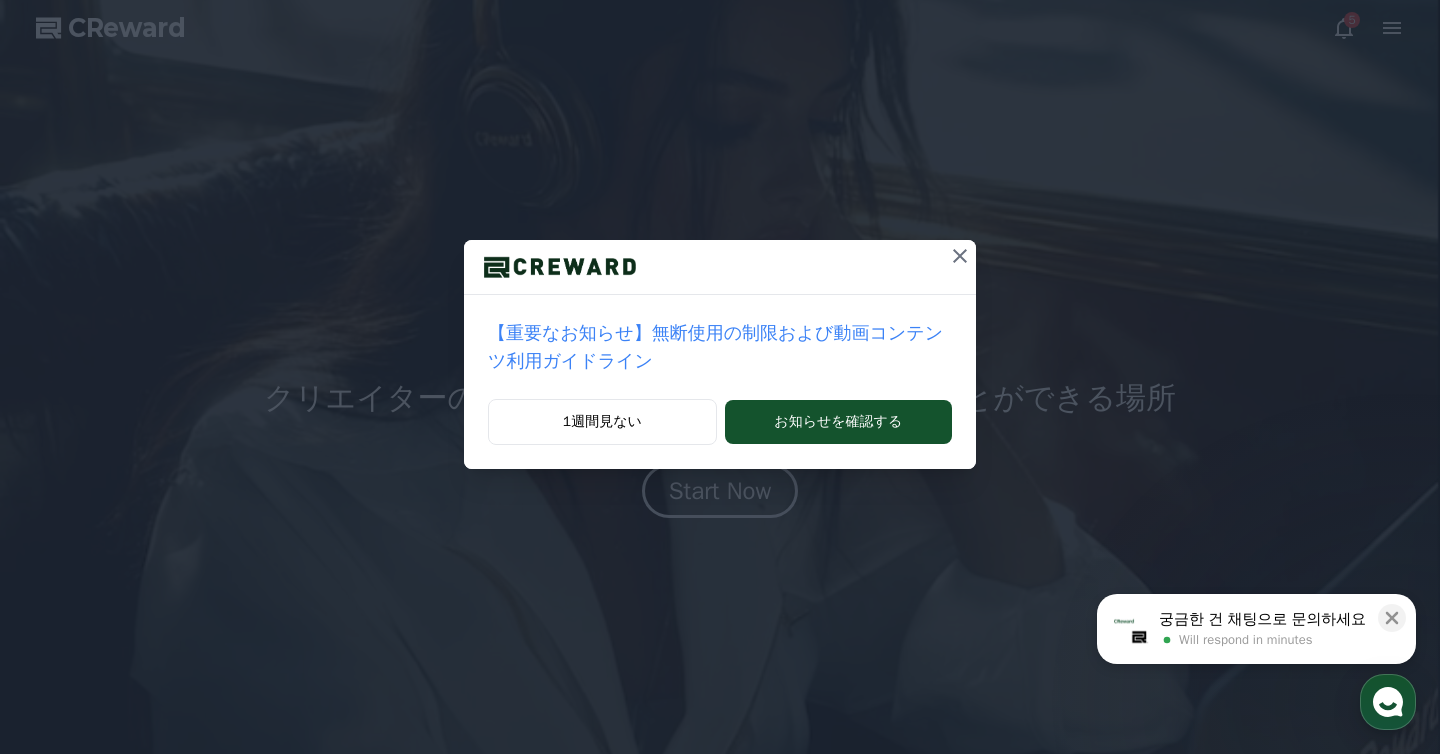 scroll, scrollTop: 0, scrollLeft: 0, axis: both 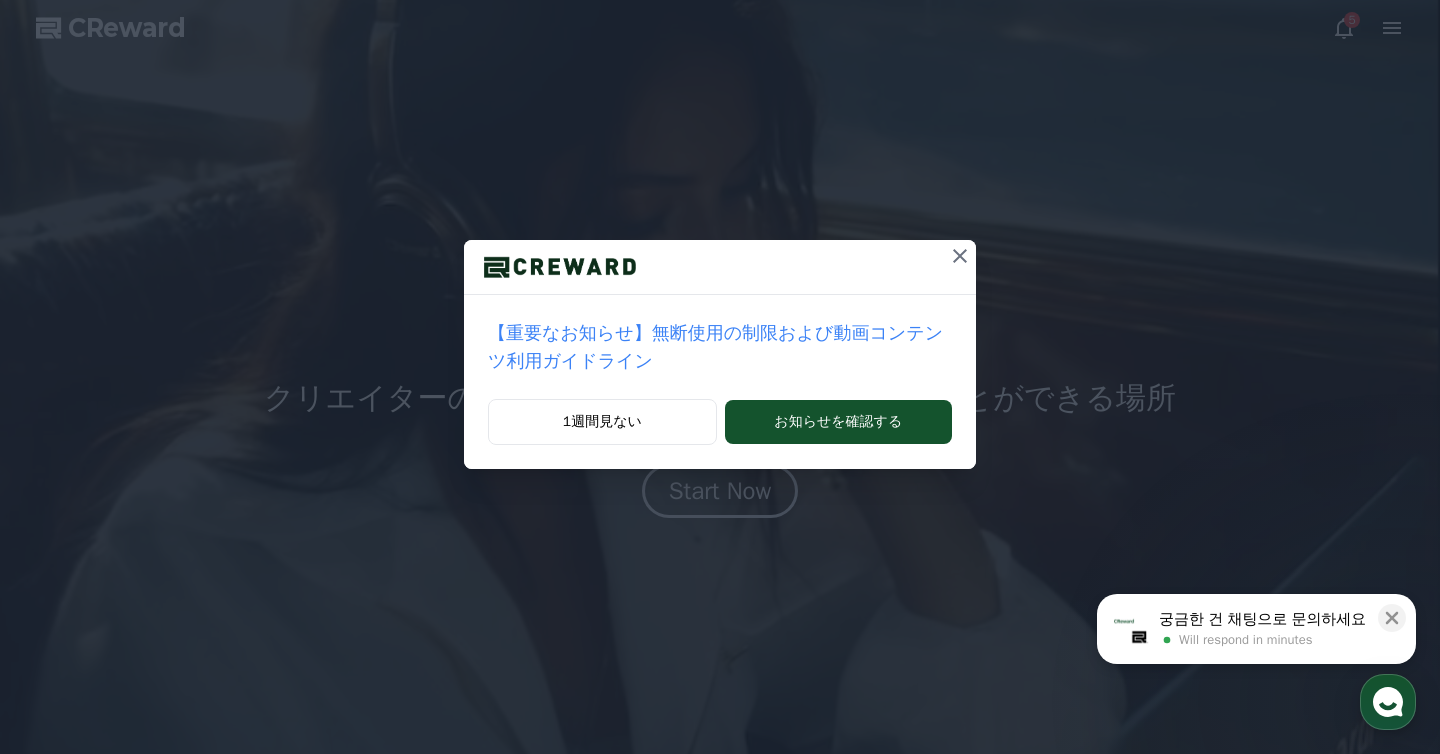 click on "【重要なお知らせ】無断使用の制限および動画コンテンツ利用ガイドライン" at bounding box center (720, 347) 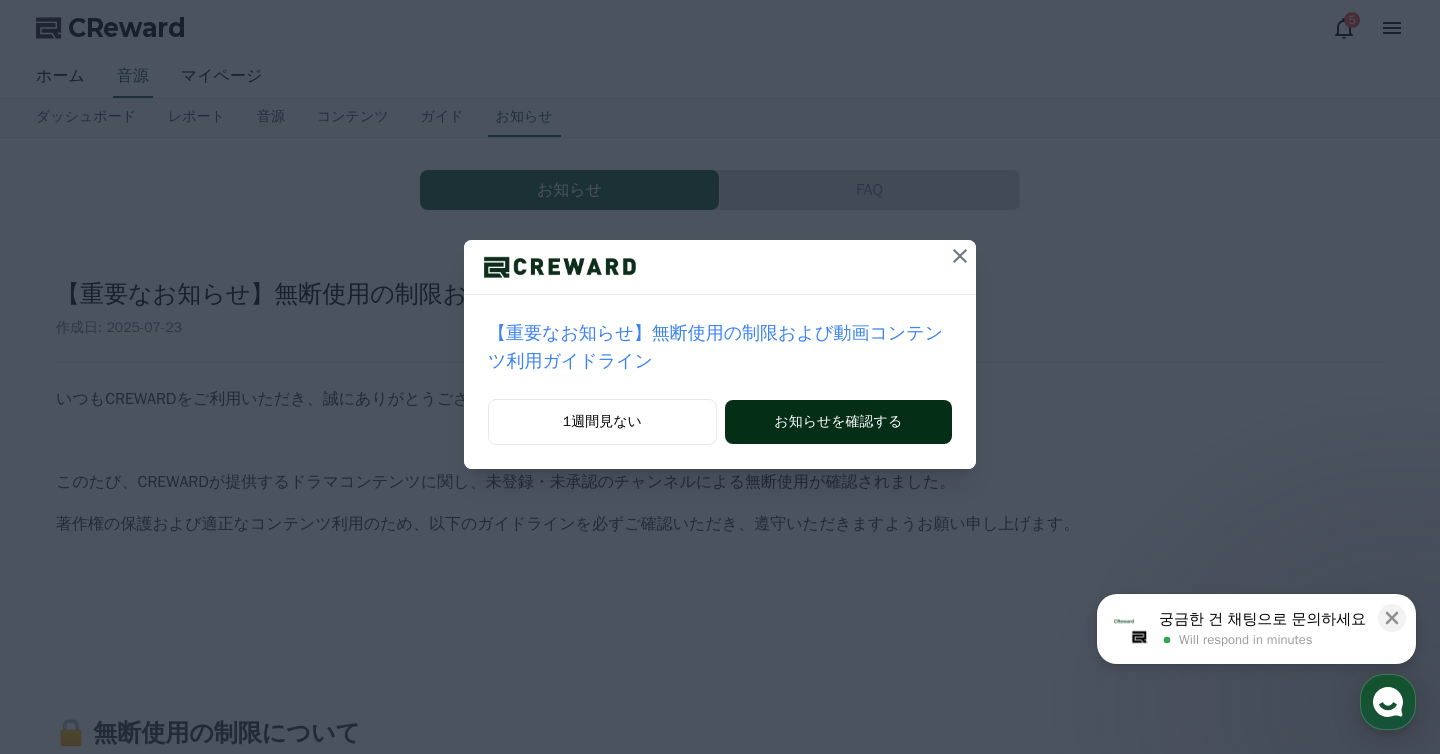 click on "お知らせを確認する" at bounding box center (838, 422) 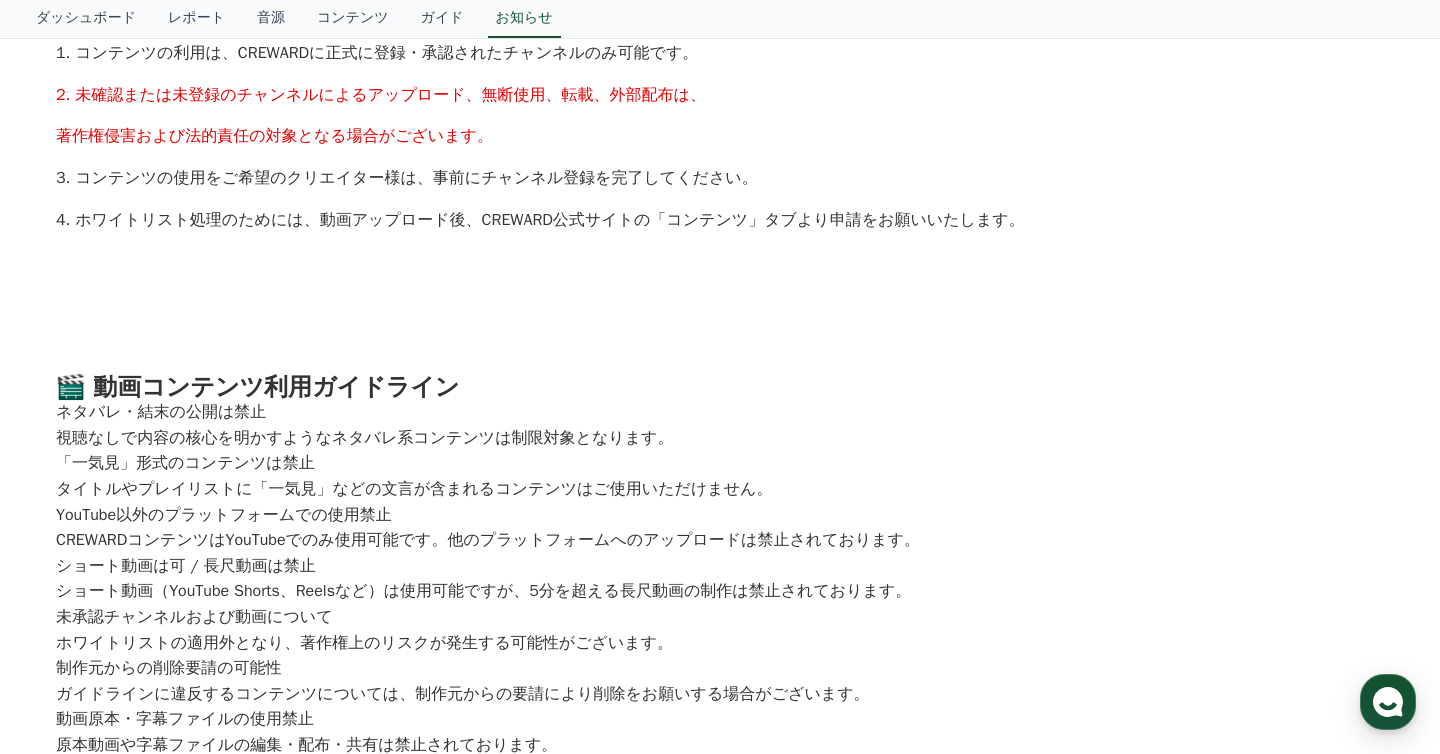scroll, scrollTop: 0, scrollLeft: 0, axis: both 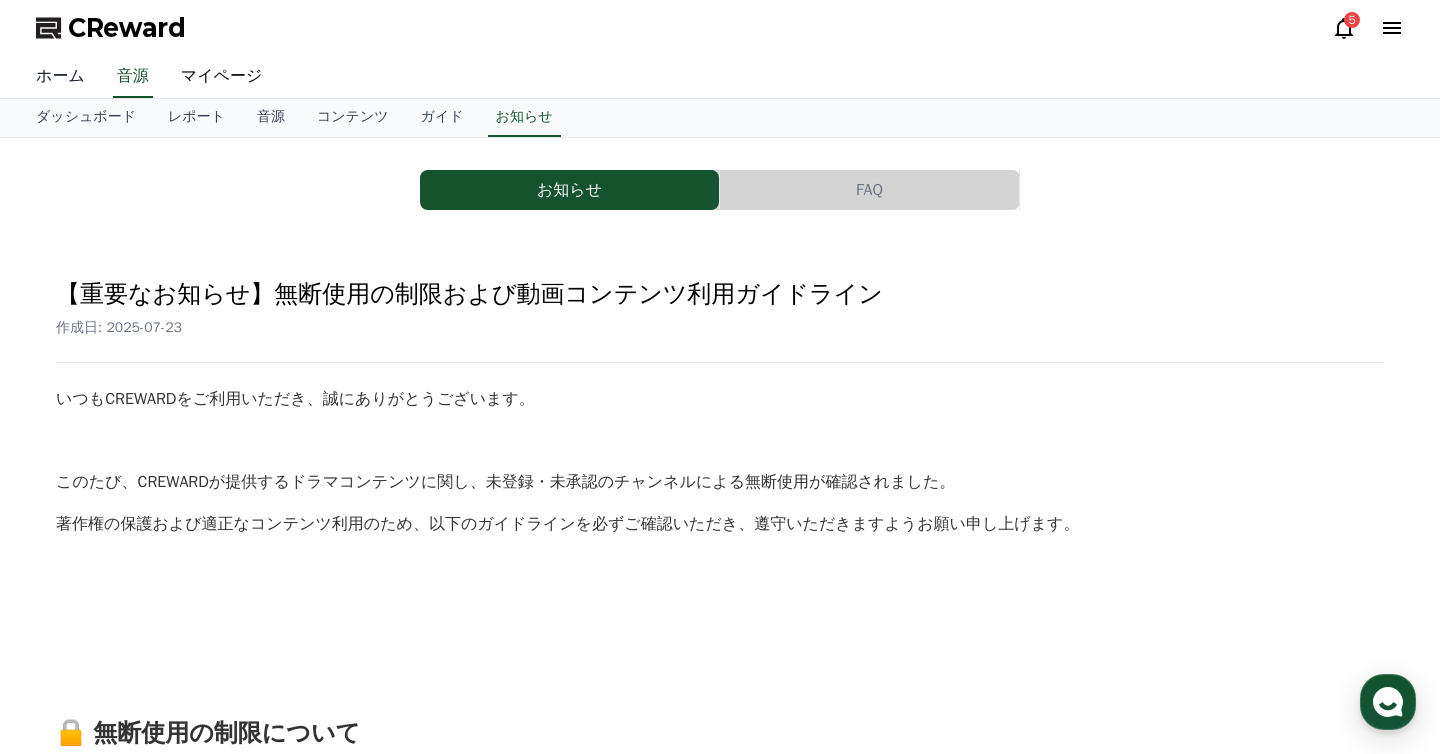 click on "ホーム" at bounding box center [60, 77] 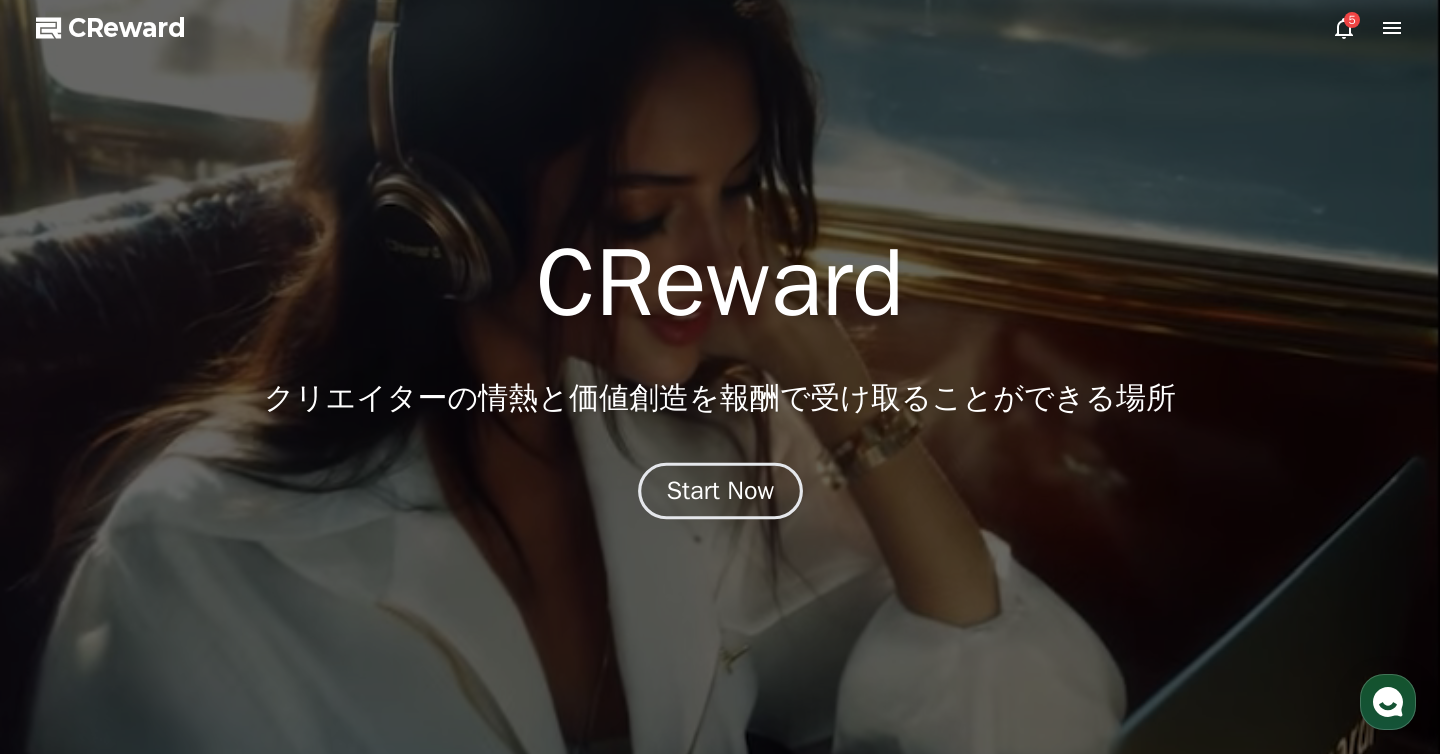 click on "Start Now" at bounding box center [720, 491] 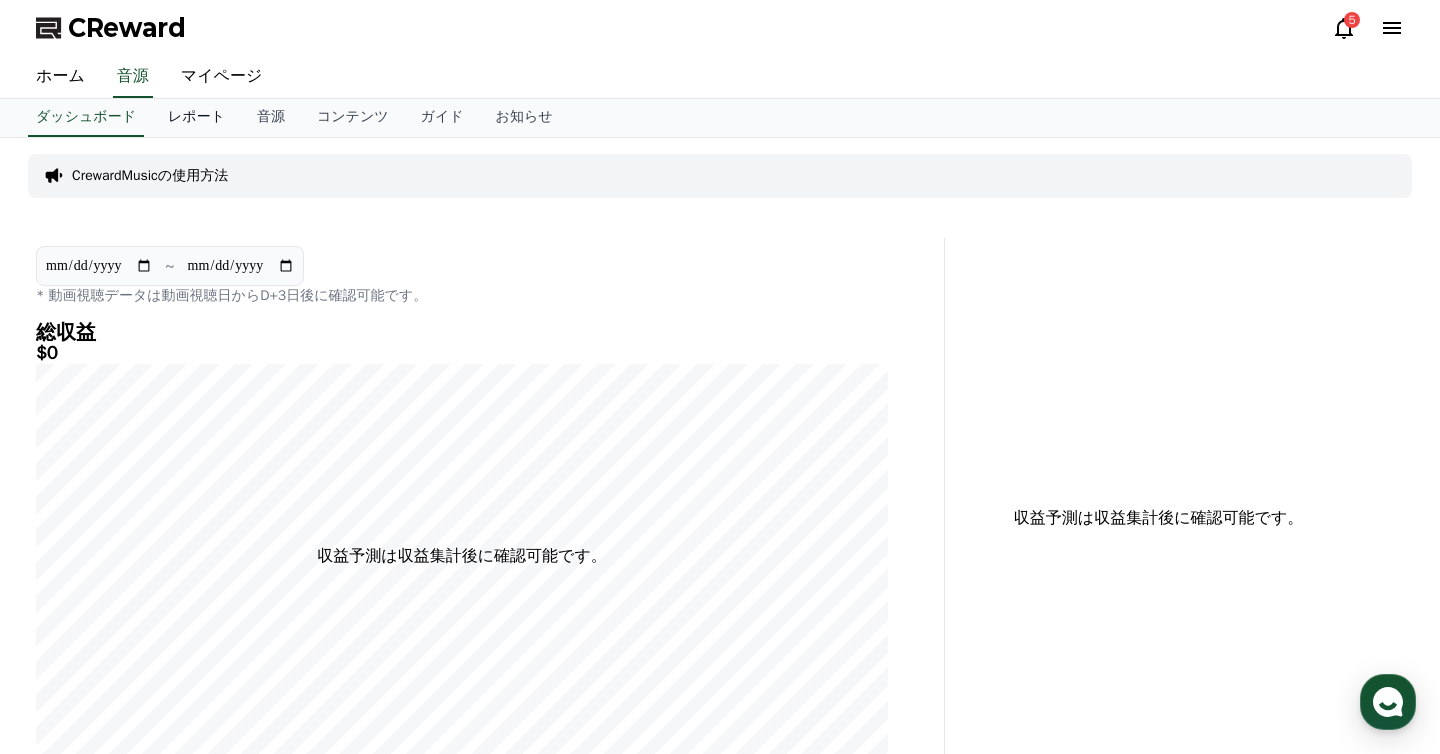 click on "レポート" at bounding box center (196, 118) 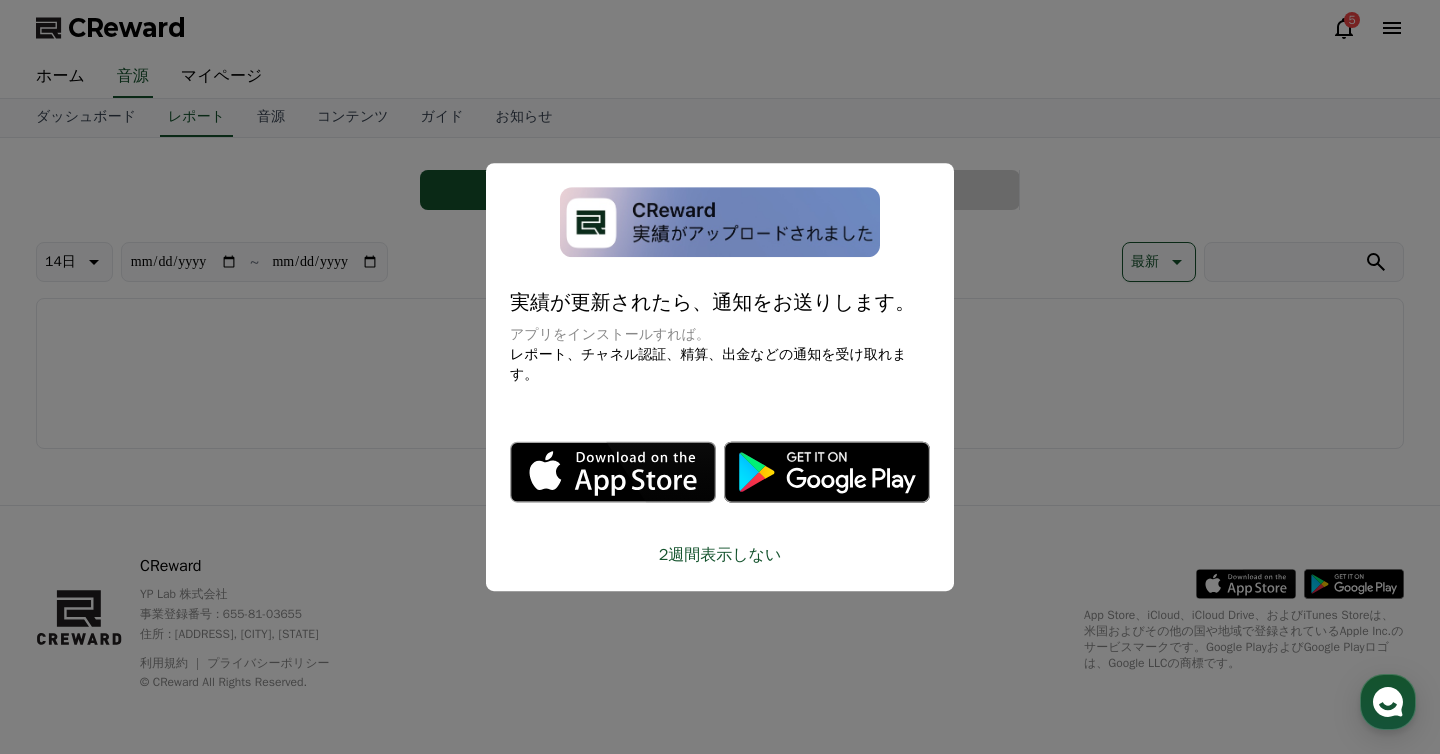 click at bounding box center (720, 377) 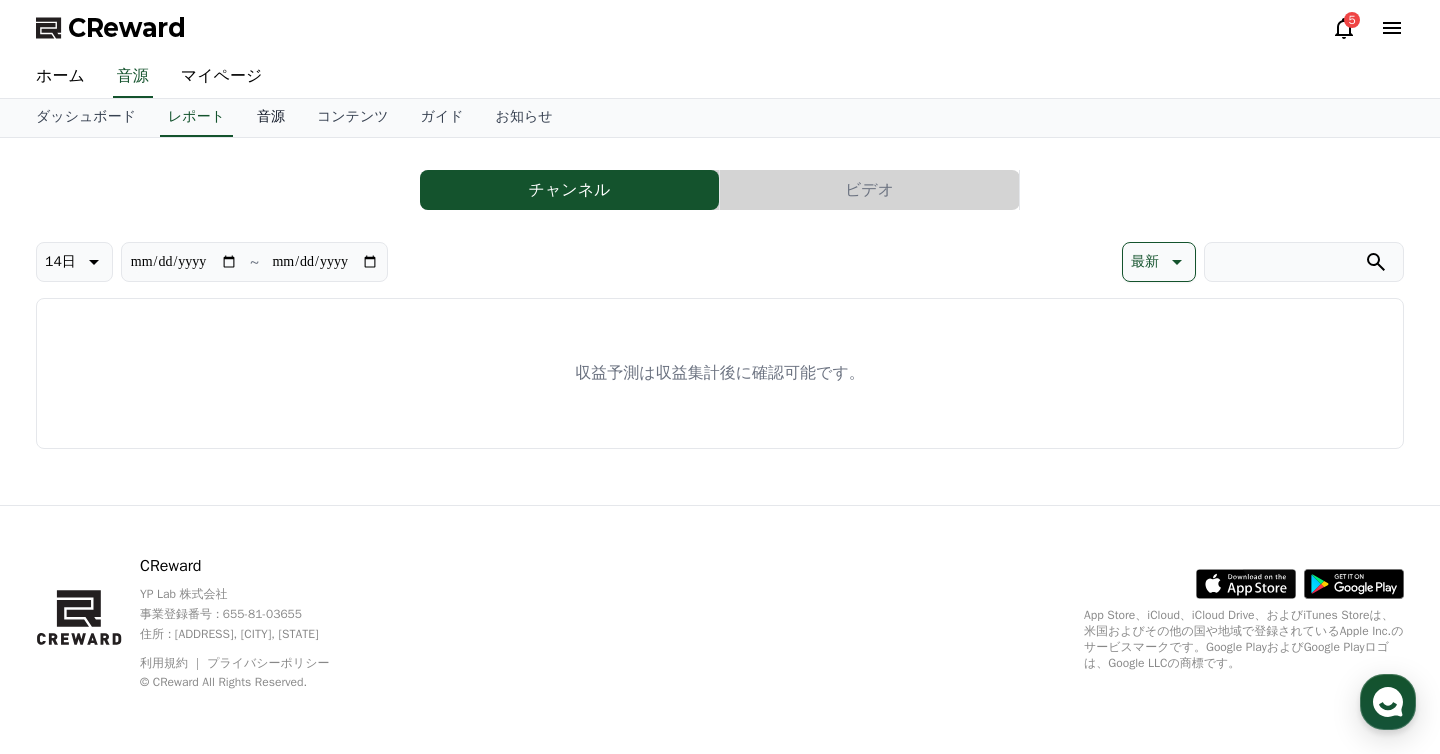 click on "音源" at bounding box center [271, 118] 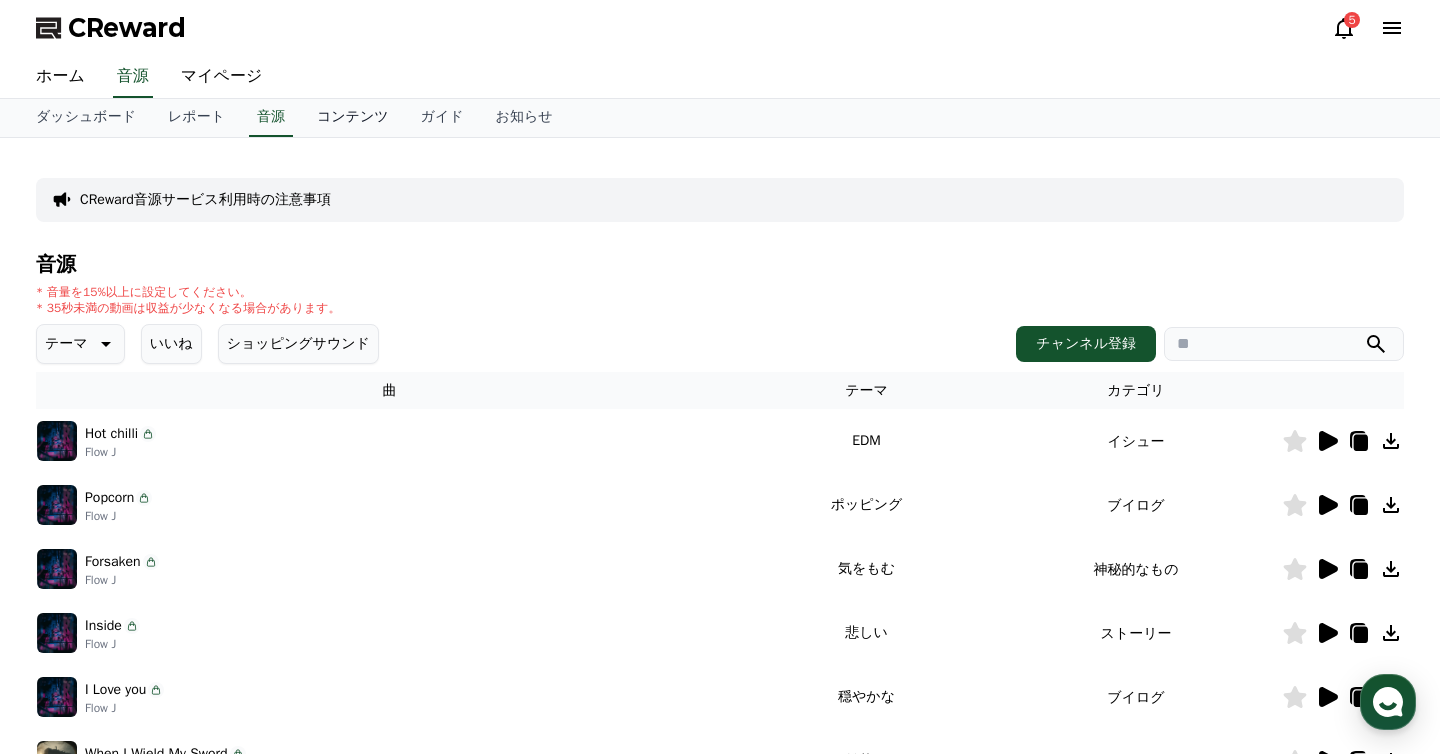 click on "コンテンツ" at bounding box center (353, 118) 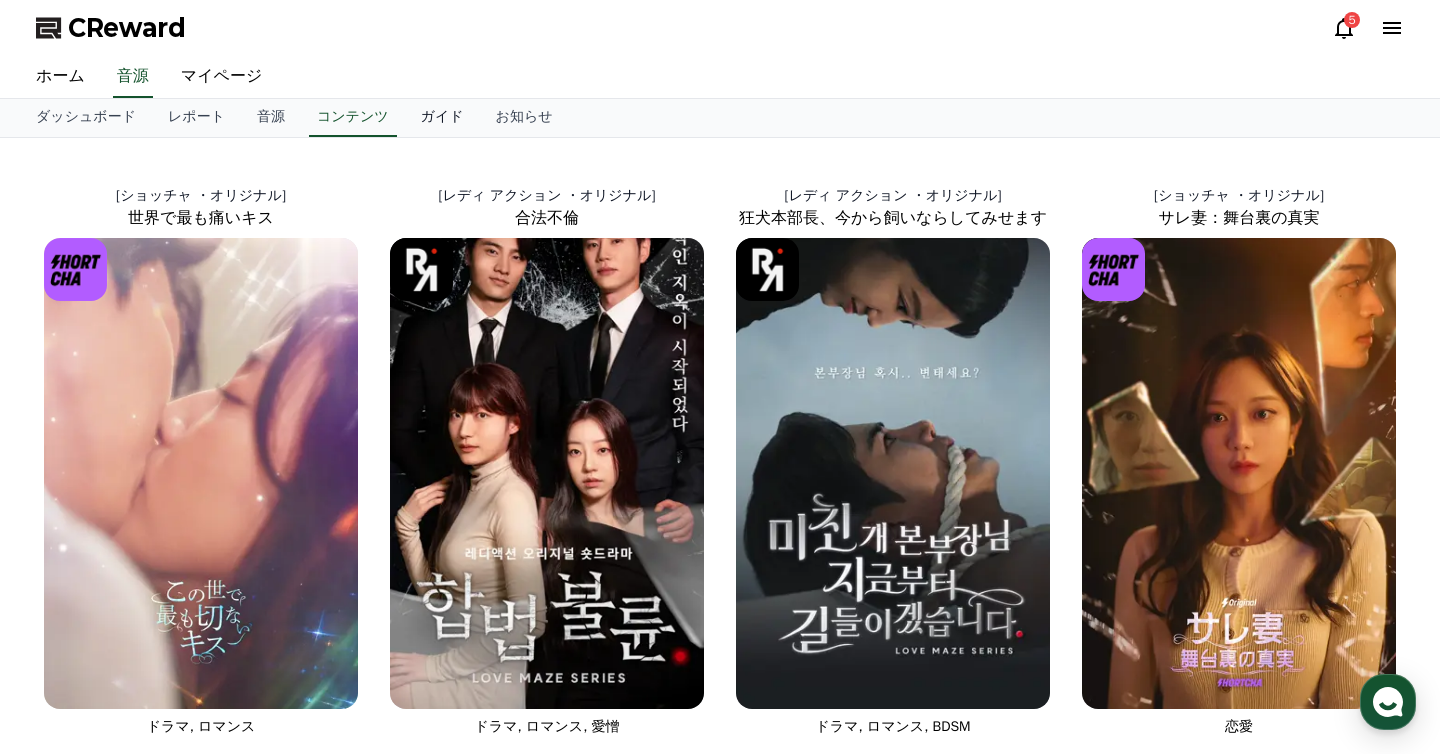 click on "ガイド" at bounding box center (442, 118) 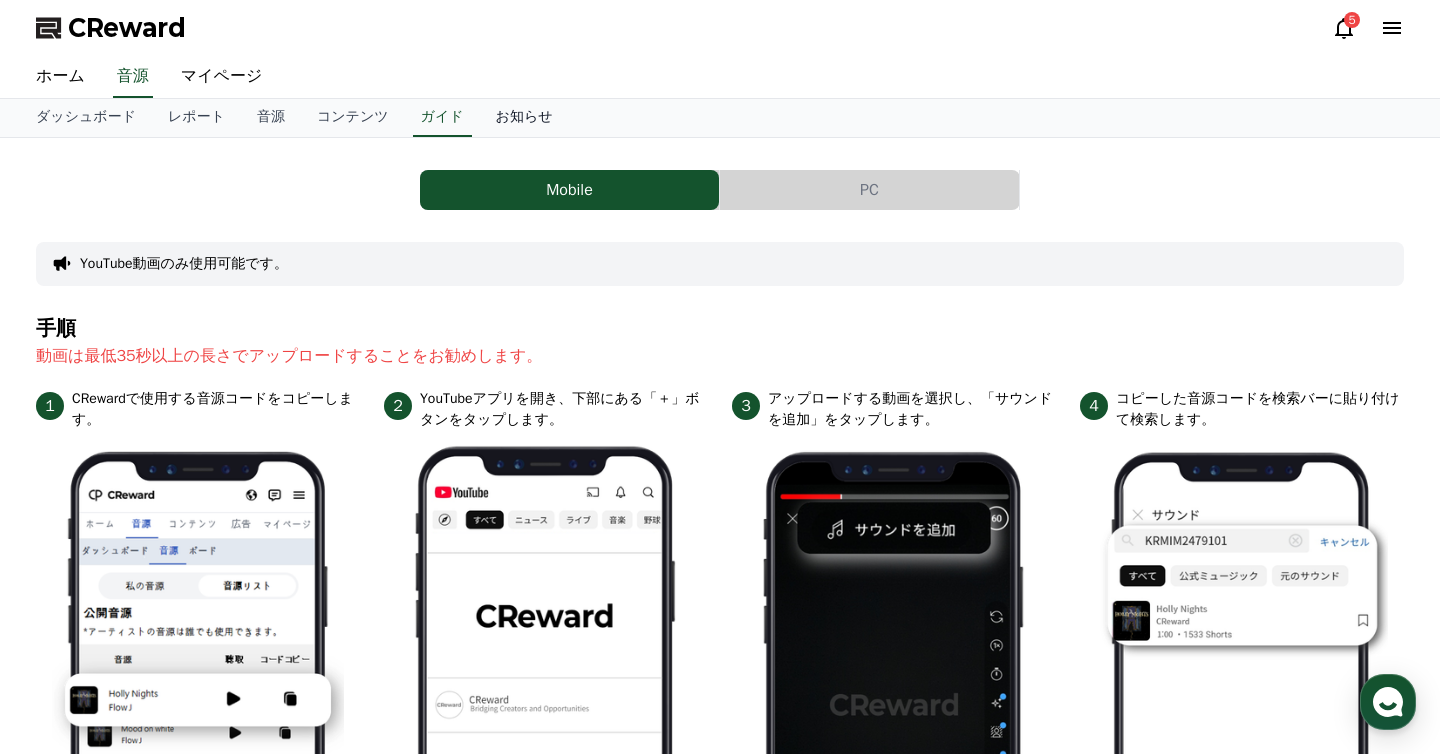 click on "お知らせ" at bounding box center (524, 118) 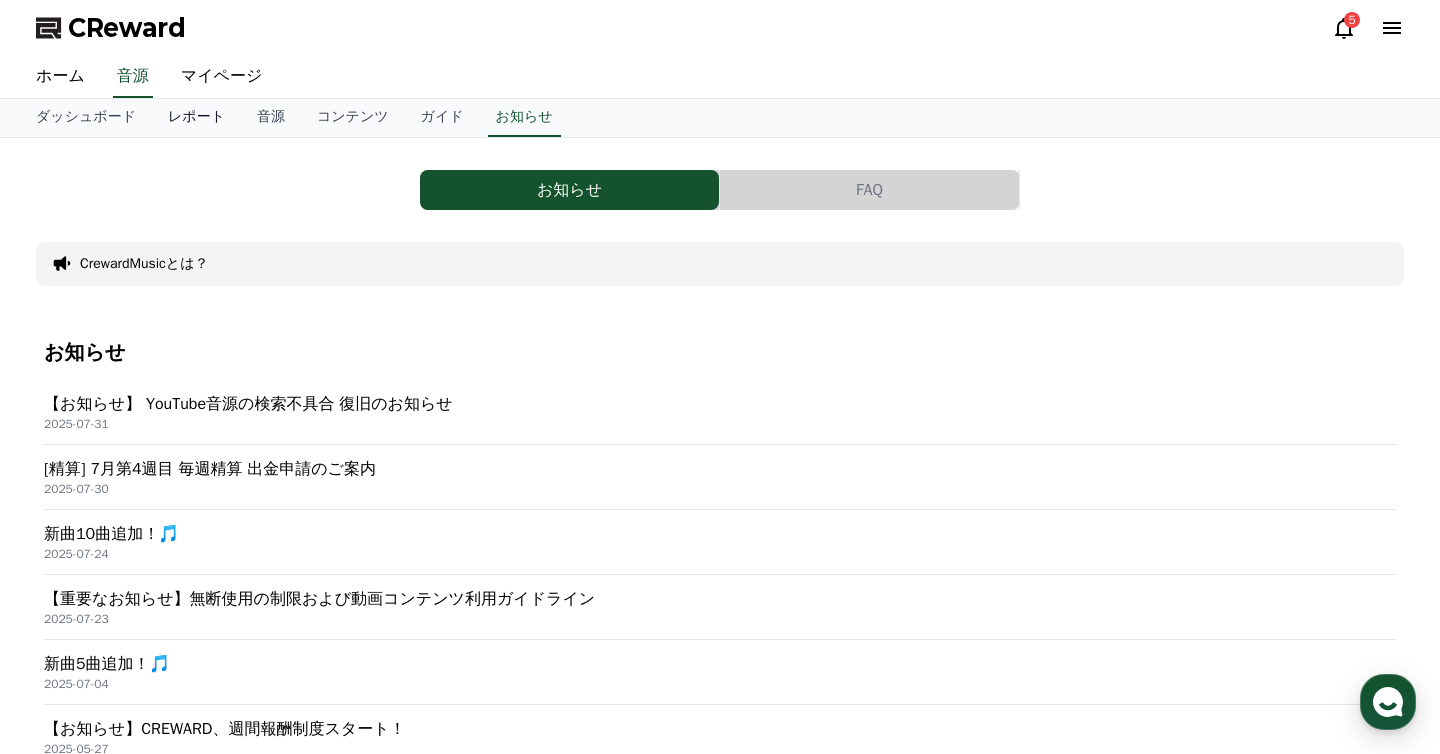 click on "レポート" at bounding box center (196, 118) 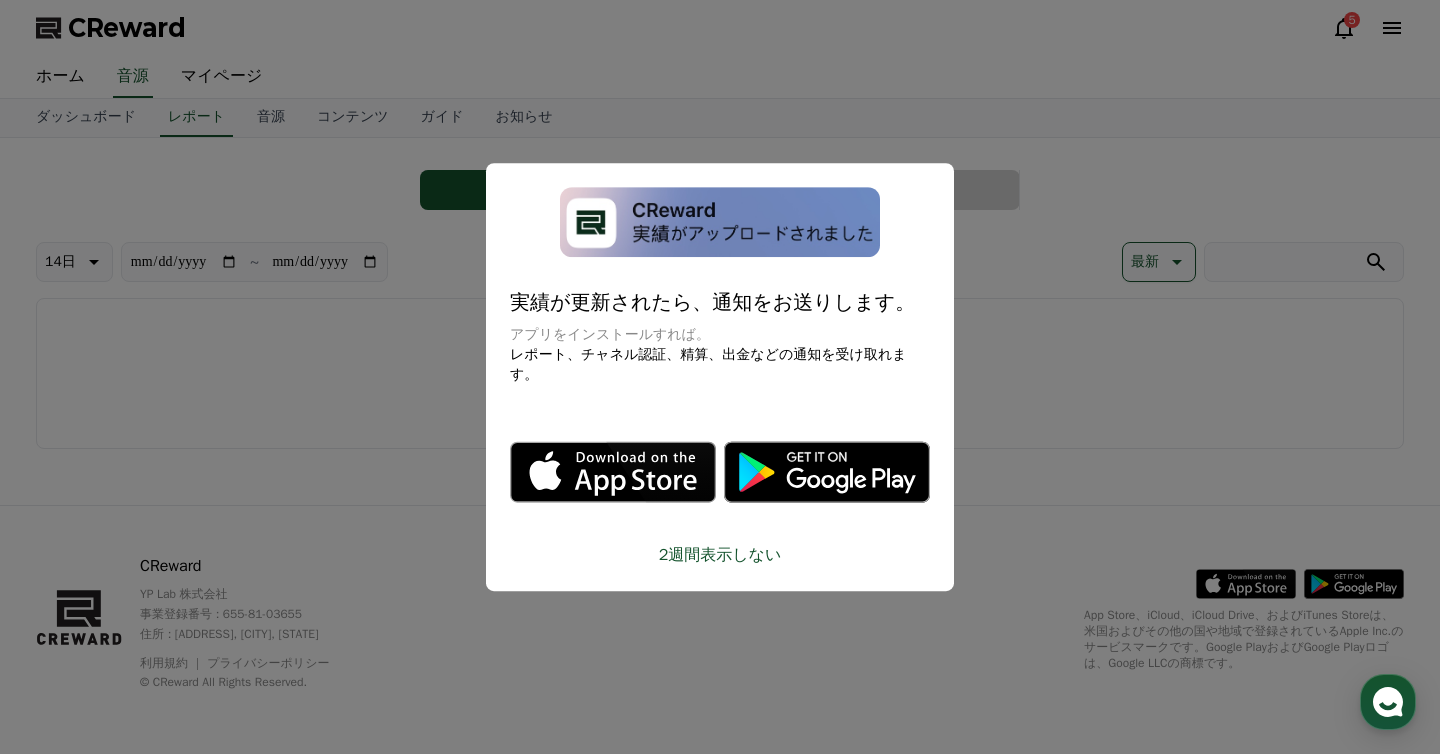 click at bounding box center (720, 377) 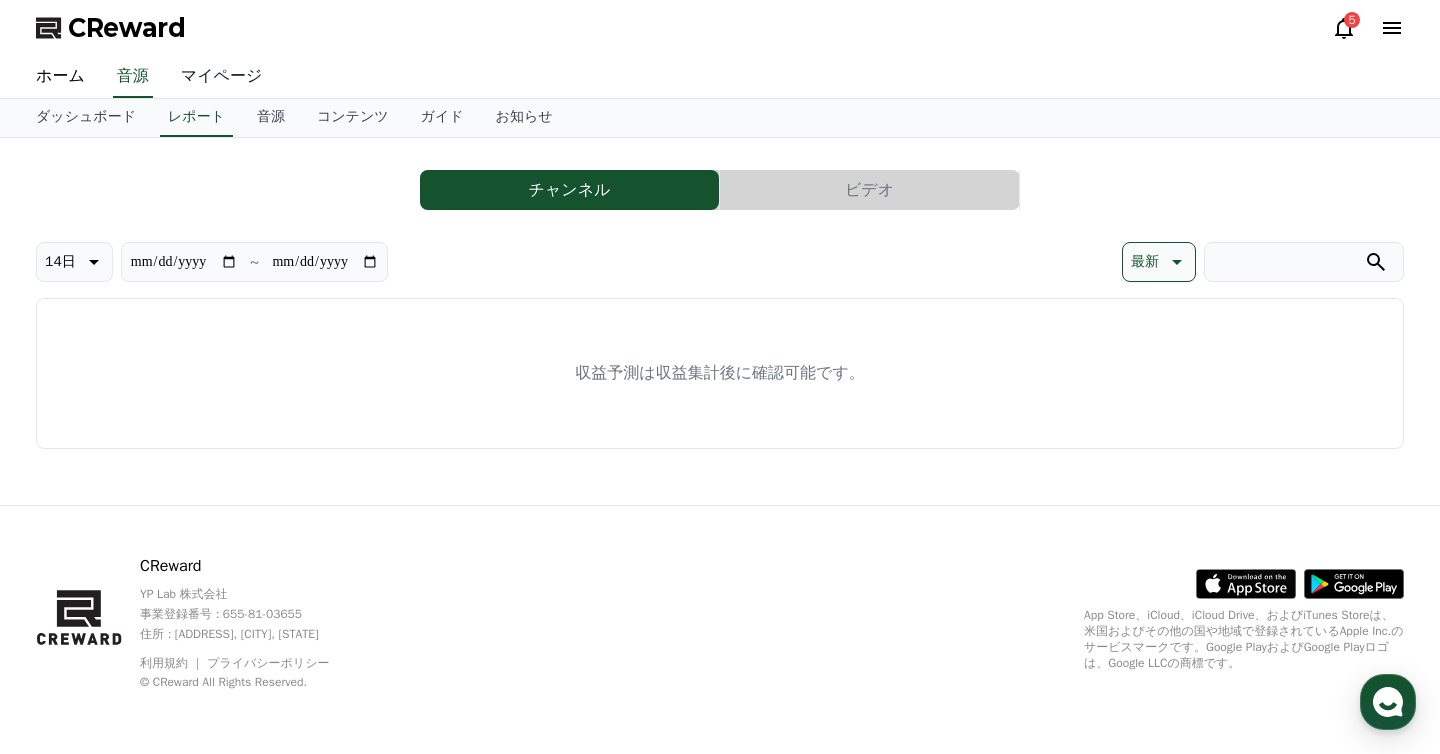click on "マイページ" at bounding box center (222, 77) 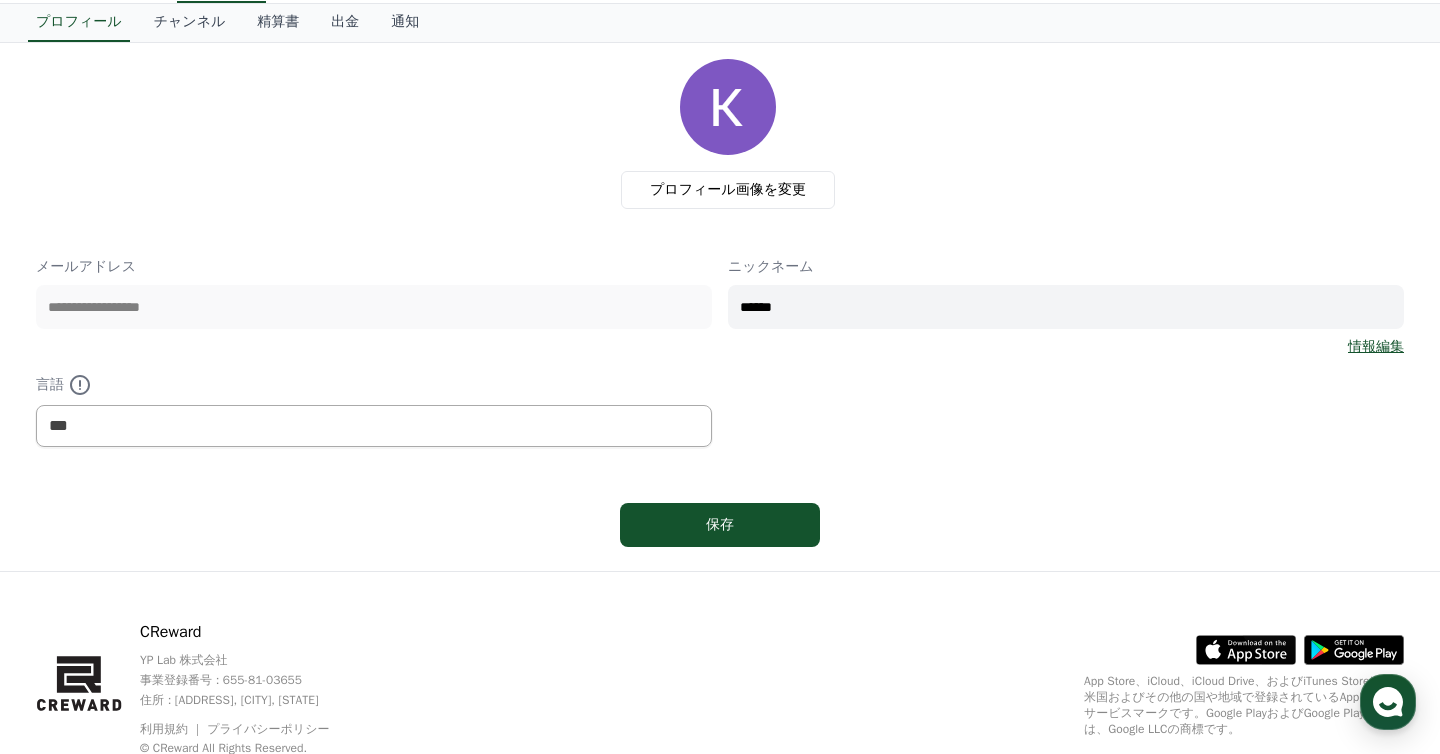 scroll, scrollTop: 0, scrollLeft: 0, axis: both 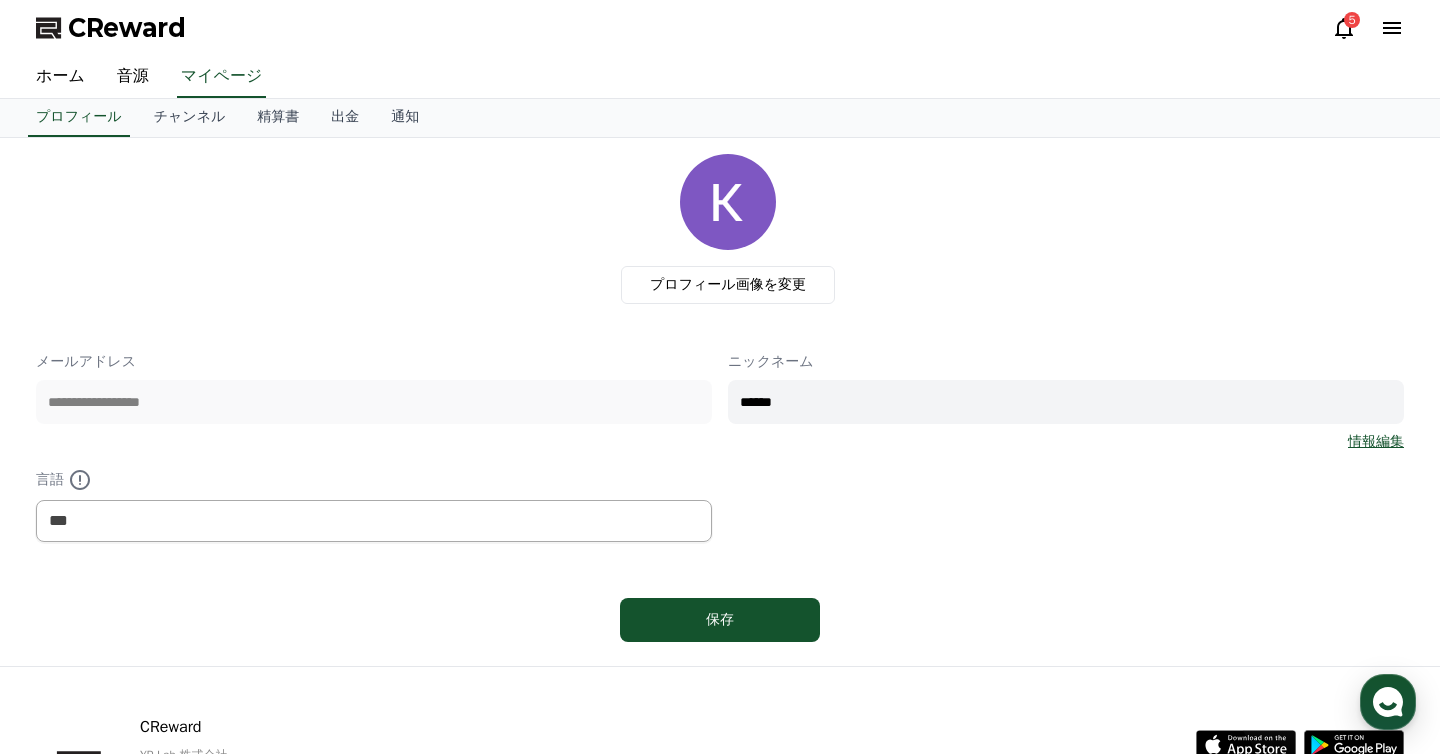 click on "******" at bounding box center (1066, 402) 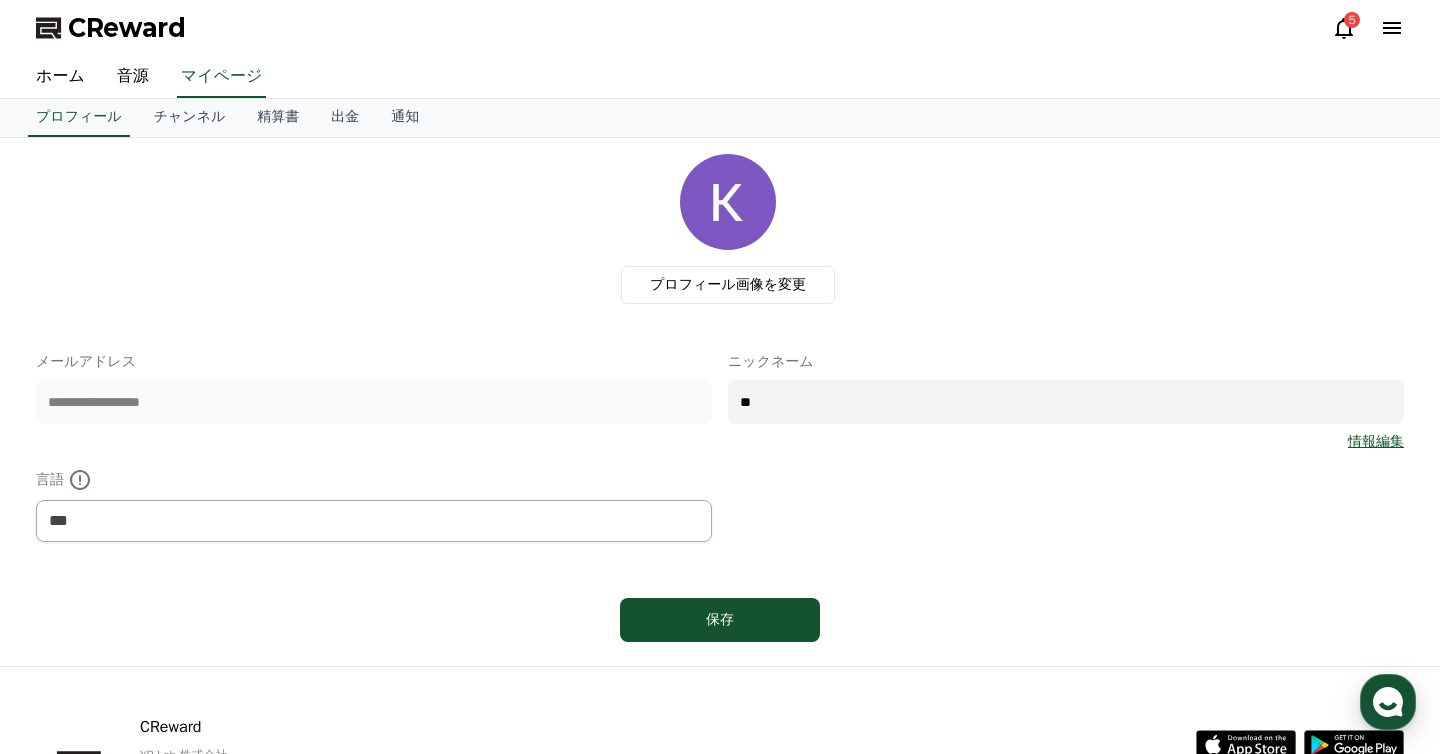 type on "*" 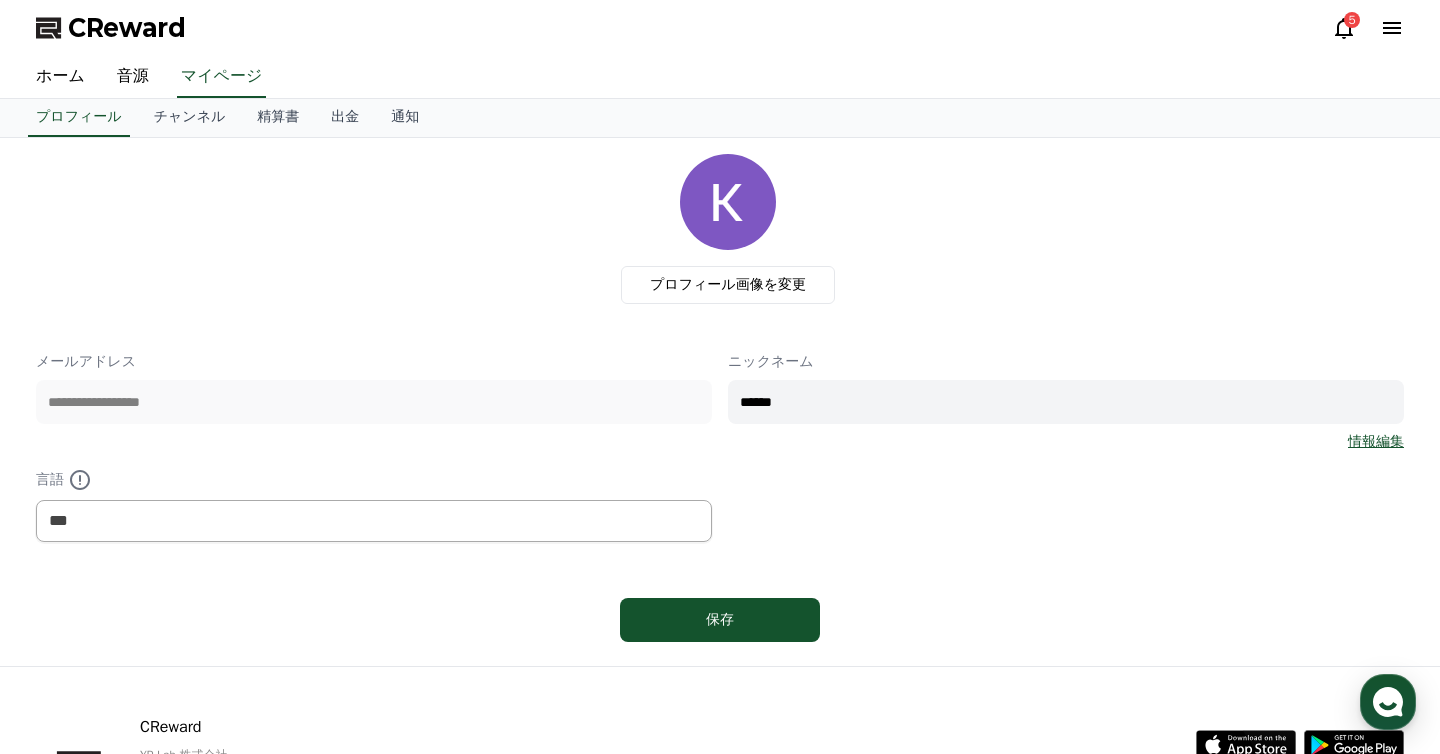 click on "******" at bounding box center (1066, 402) 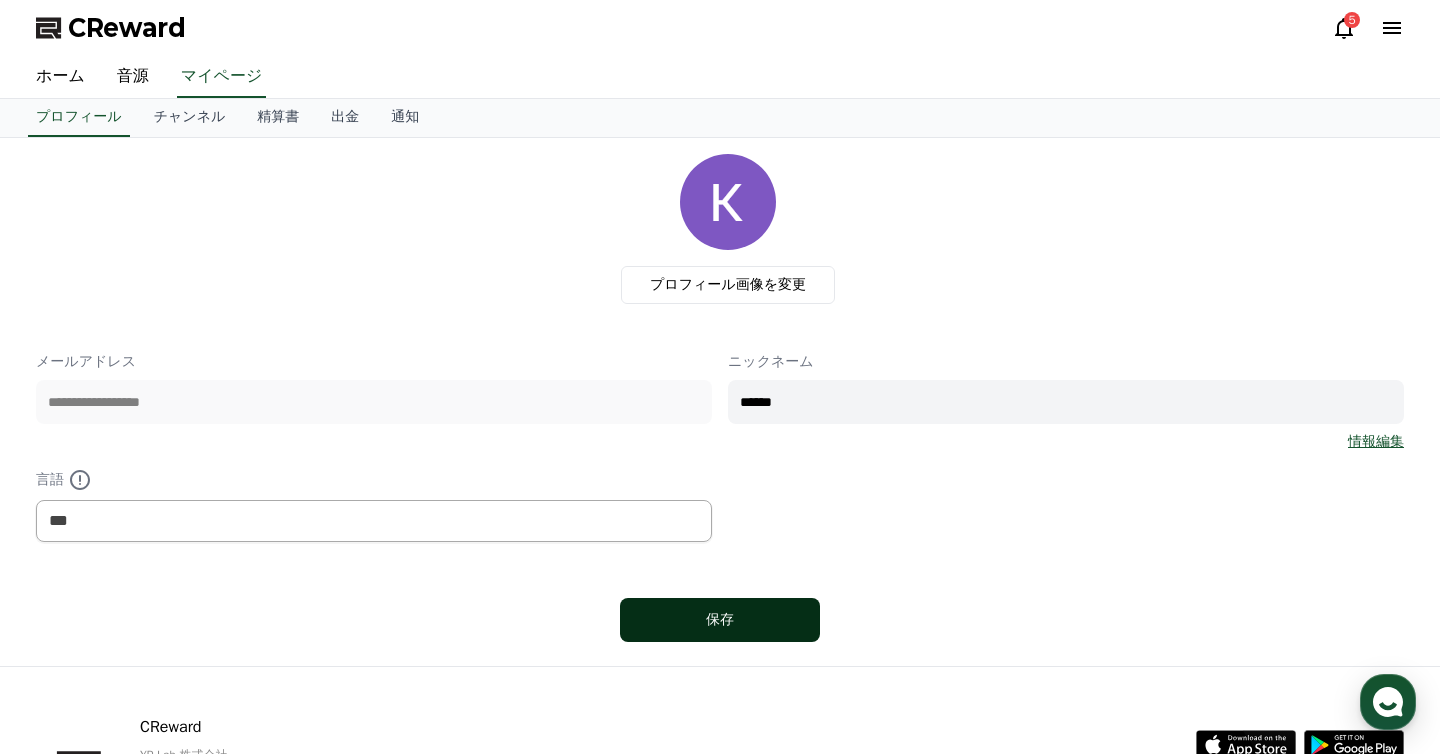 type on "******" 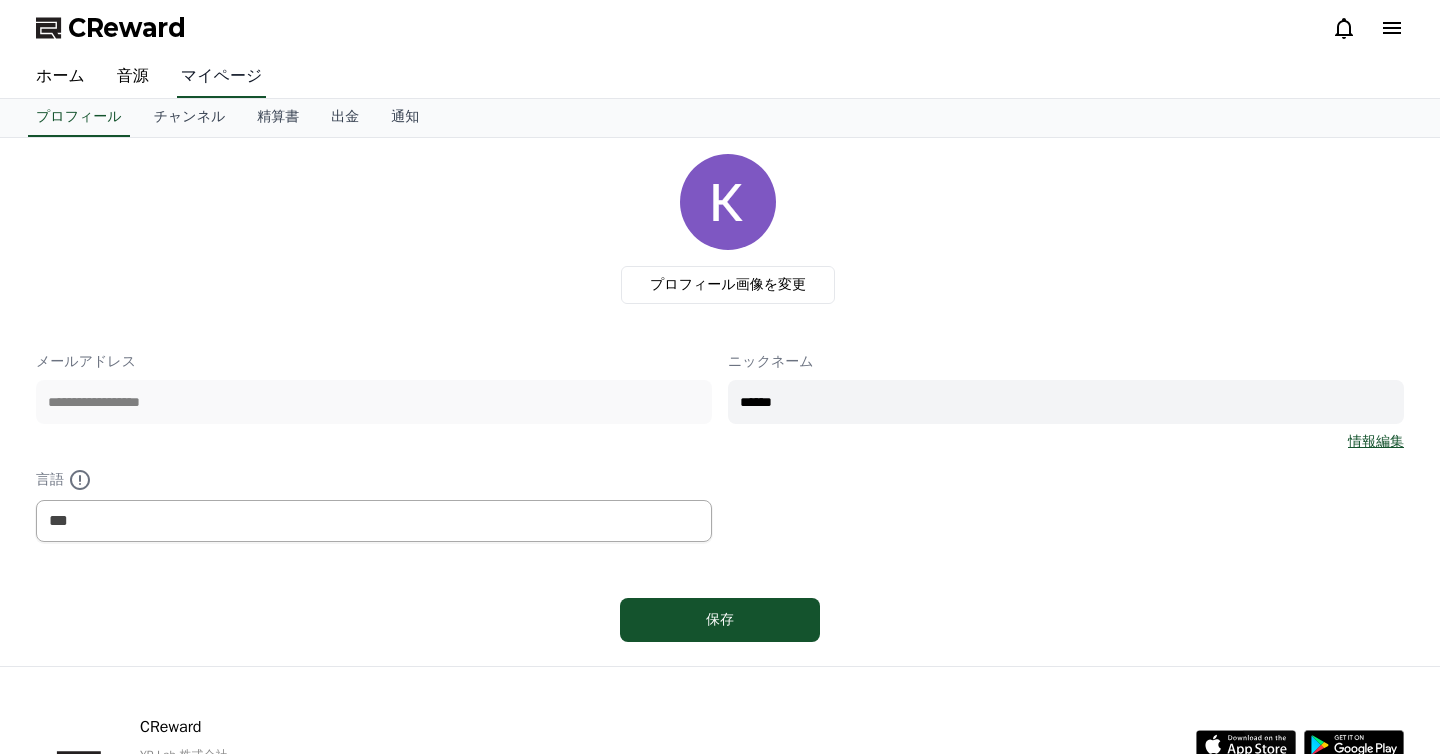 scroll, scrollTop: 0, scrollLeft: 0, axis: both 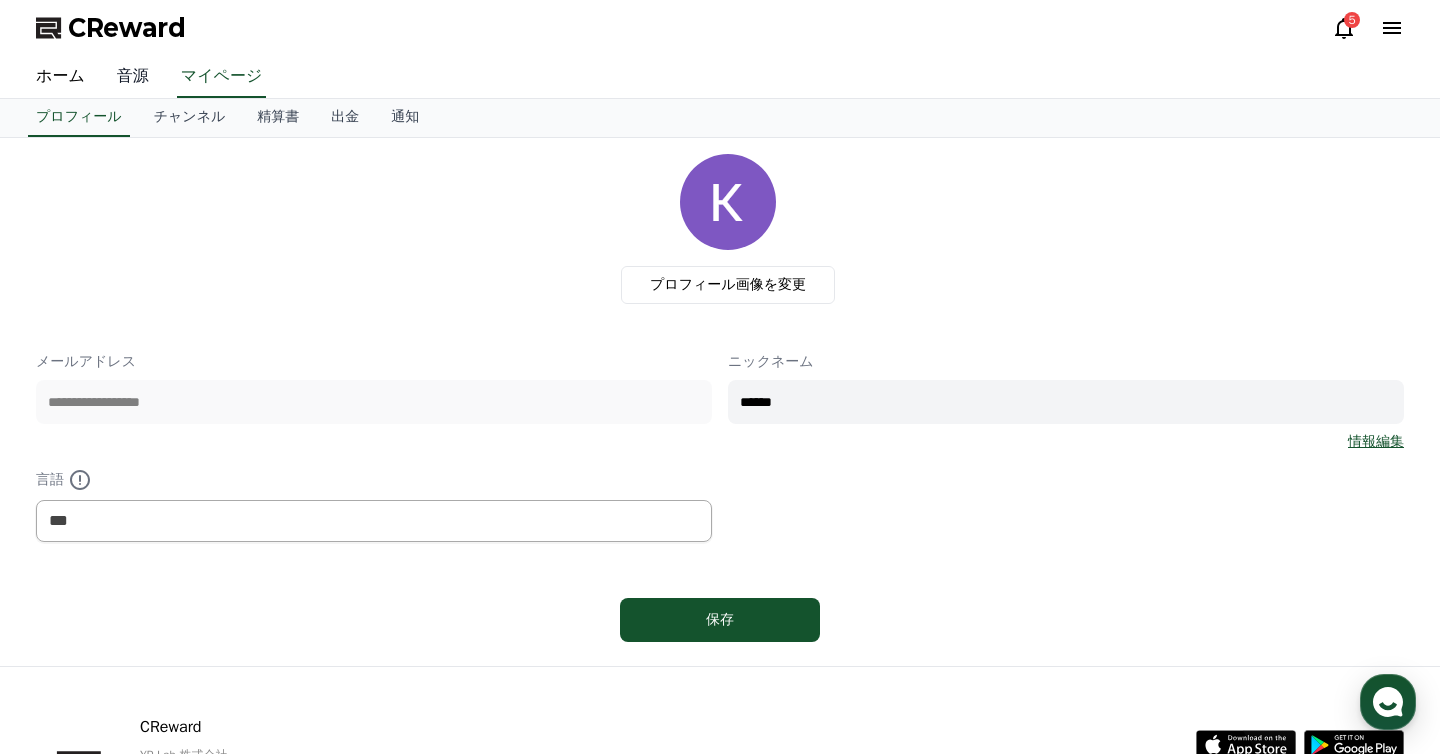 click on "音源" at bounding box center (133, 77) 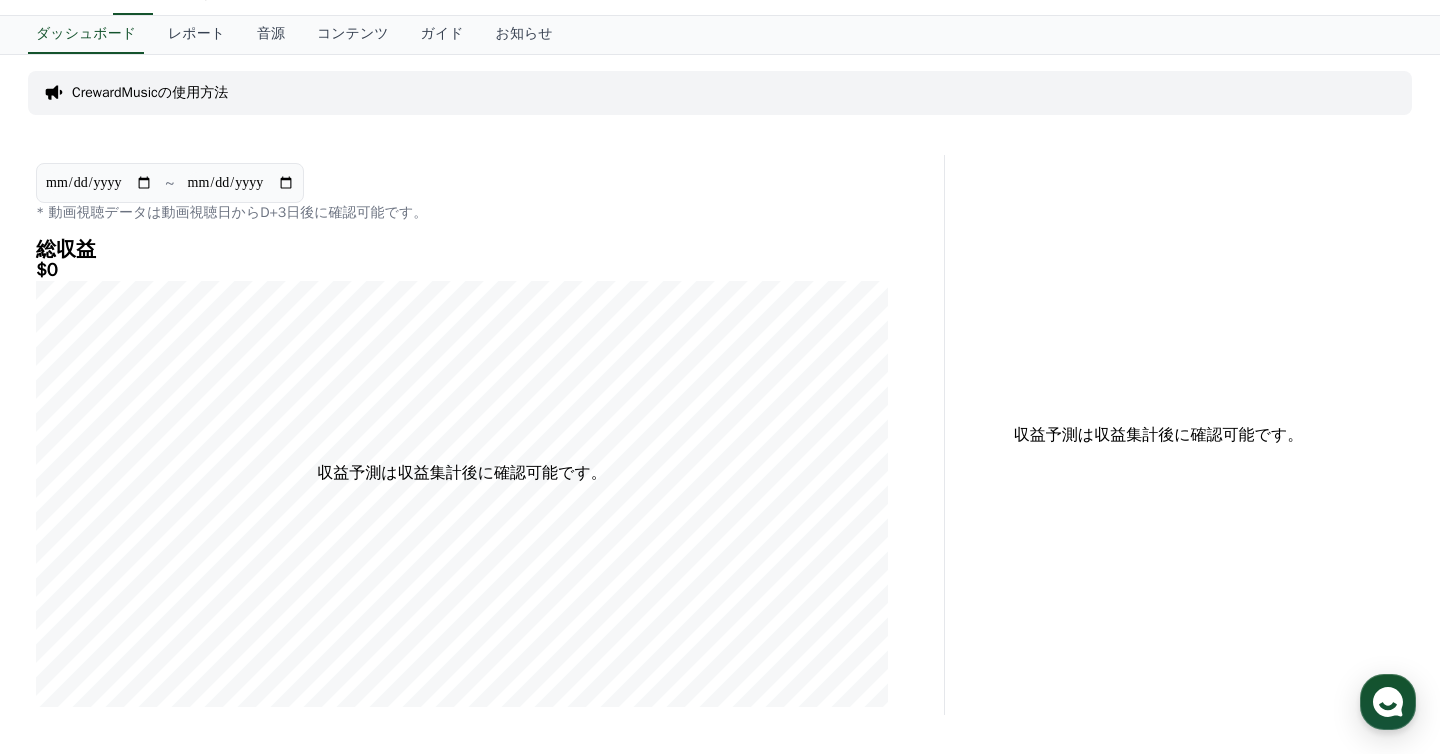 scroll, scrollTop: 0, scrollLeft: 0, axis: both 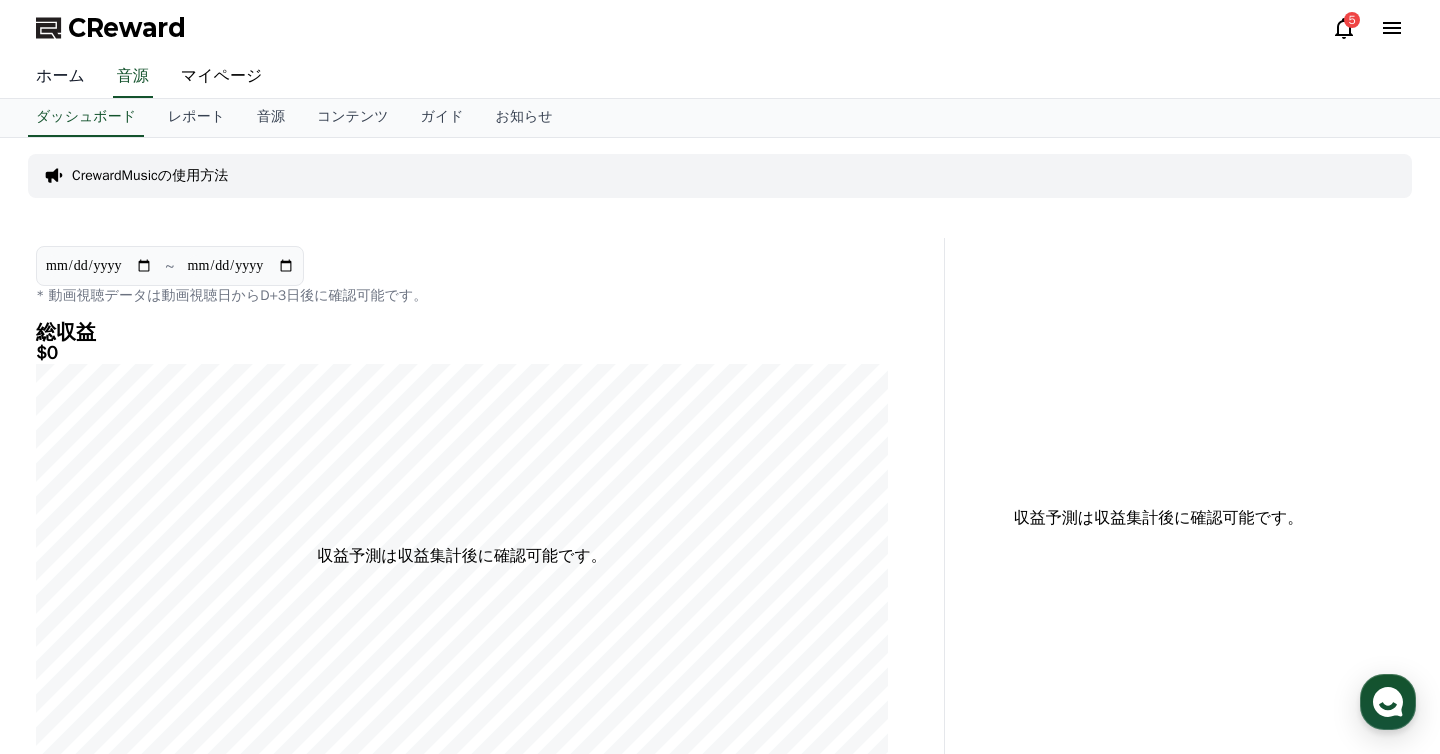 click on "ホーム" at bounding box center (60, 77) 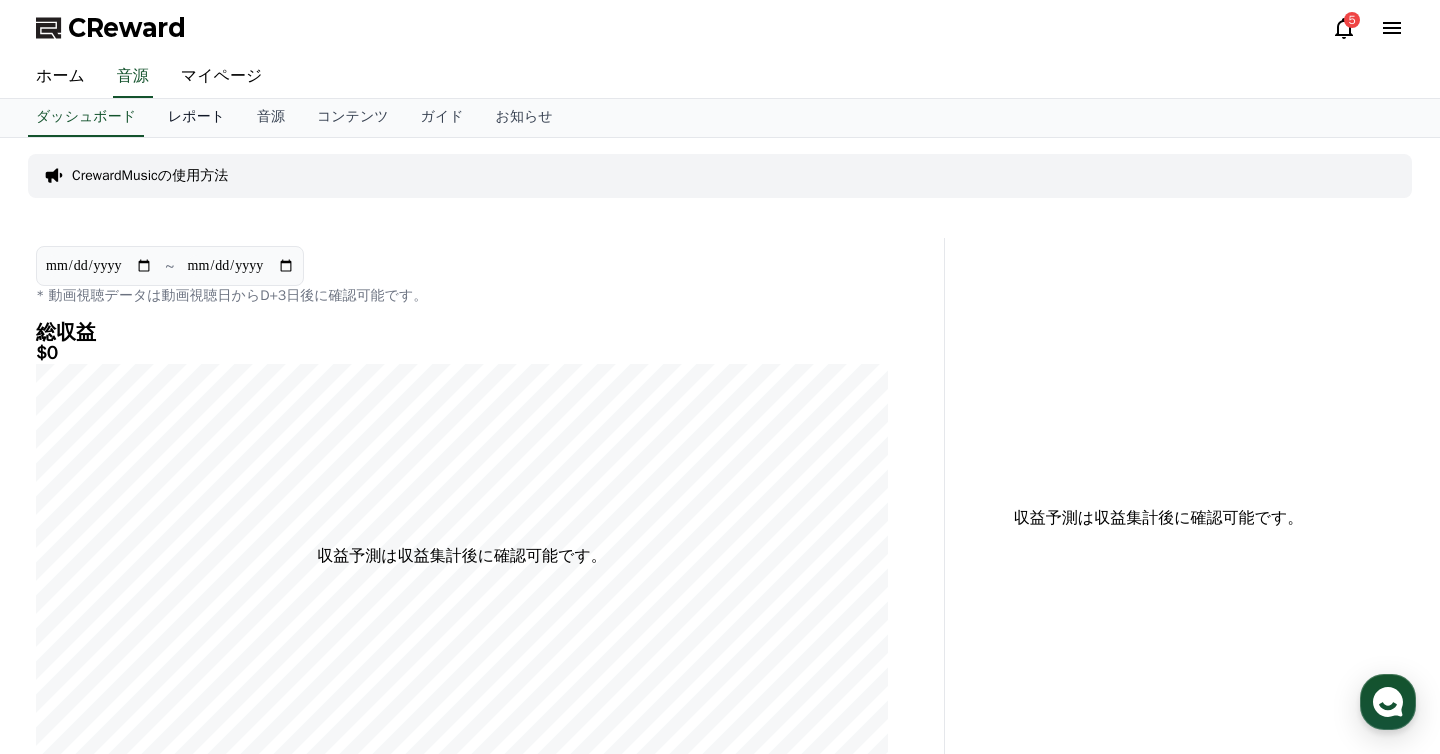 click on "レポート" at bounding box center [196, 118] 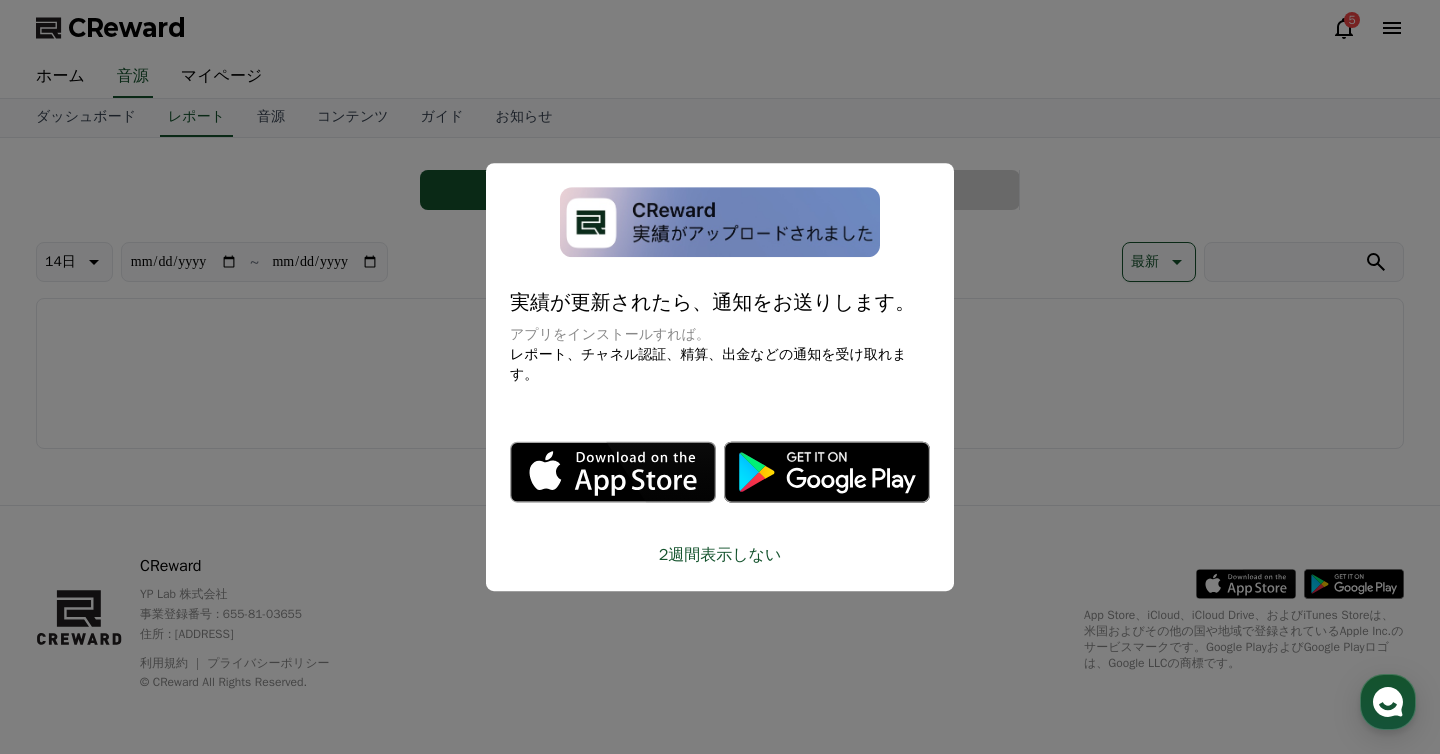 click at bounding box center (720, 377) 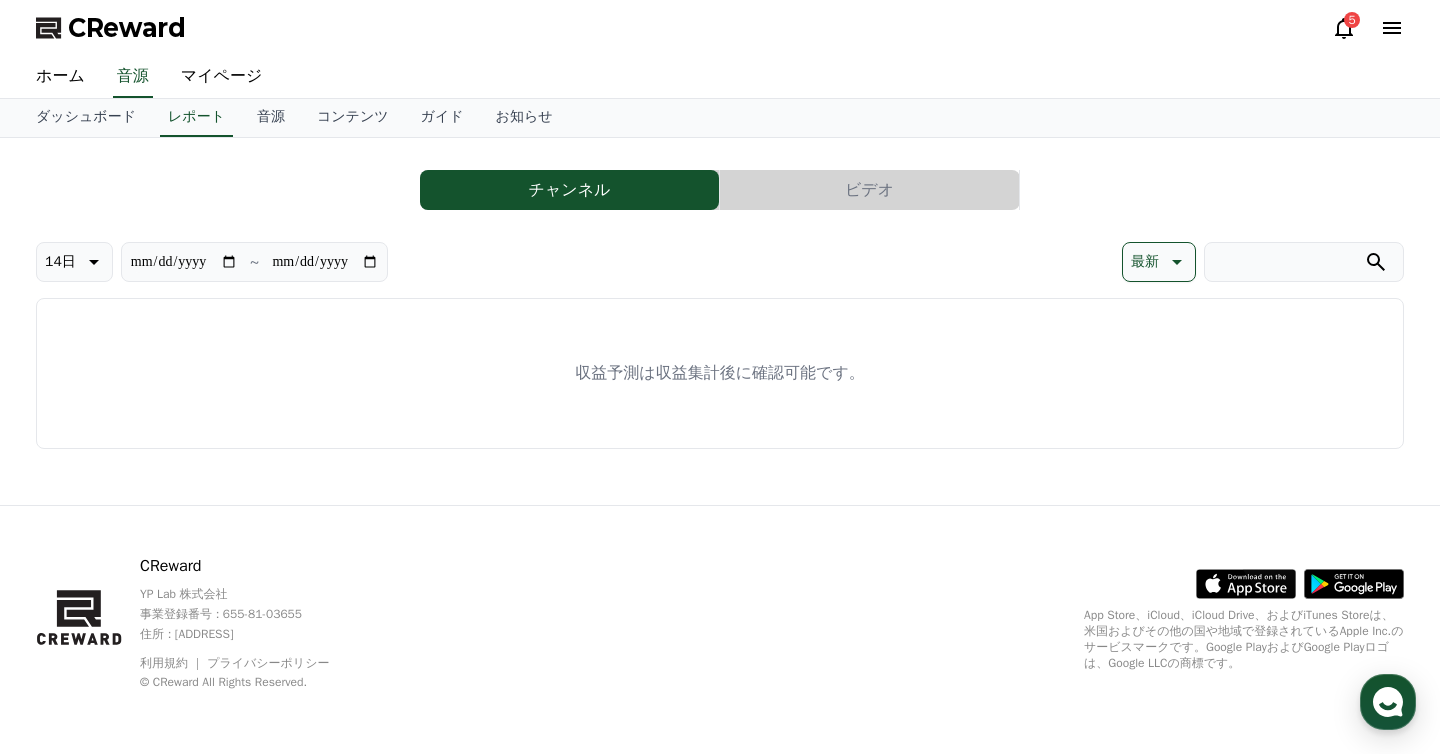 click on "収益予測は収益集計後に確認可能です。" at bounding box center [720, 373] 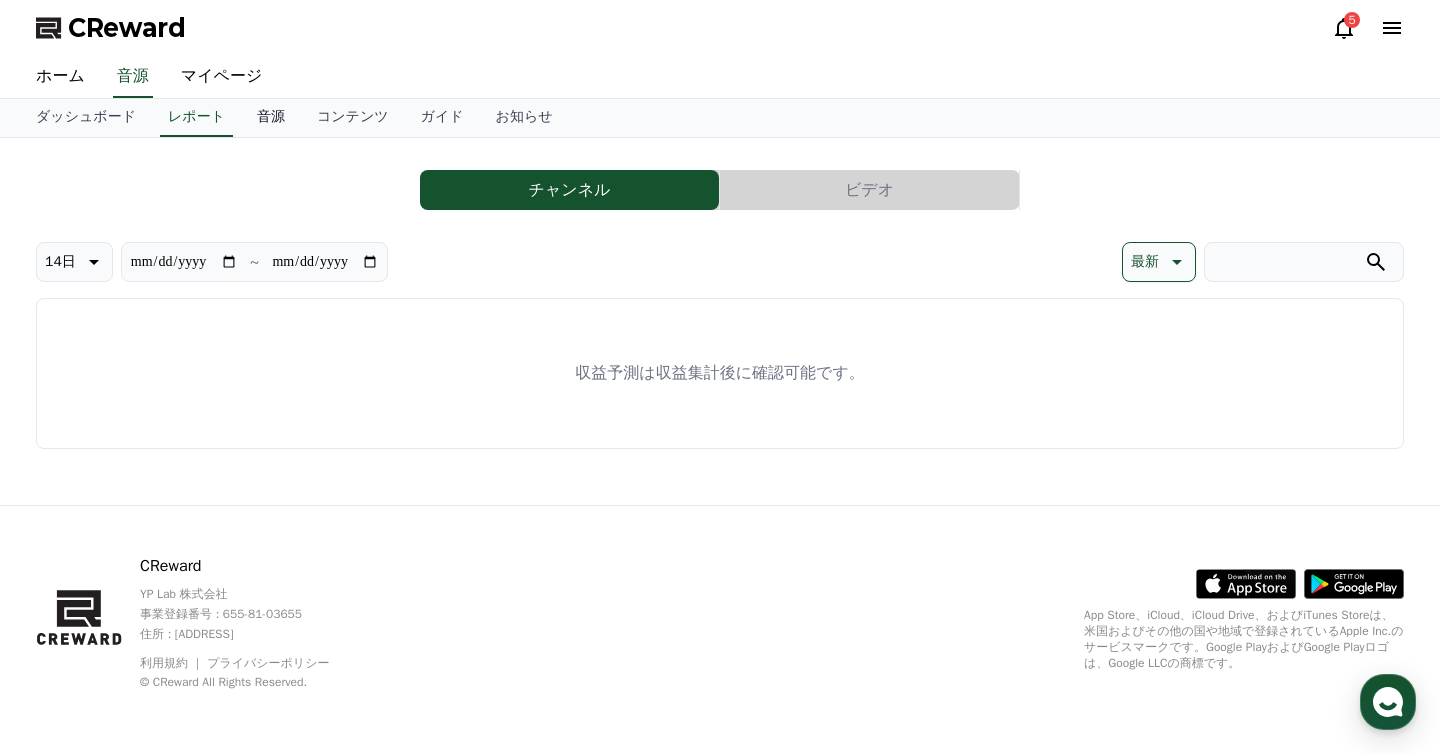 click on "音源" at bounding box center (271, 118) 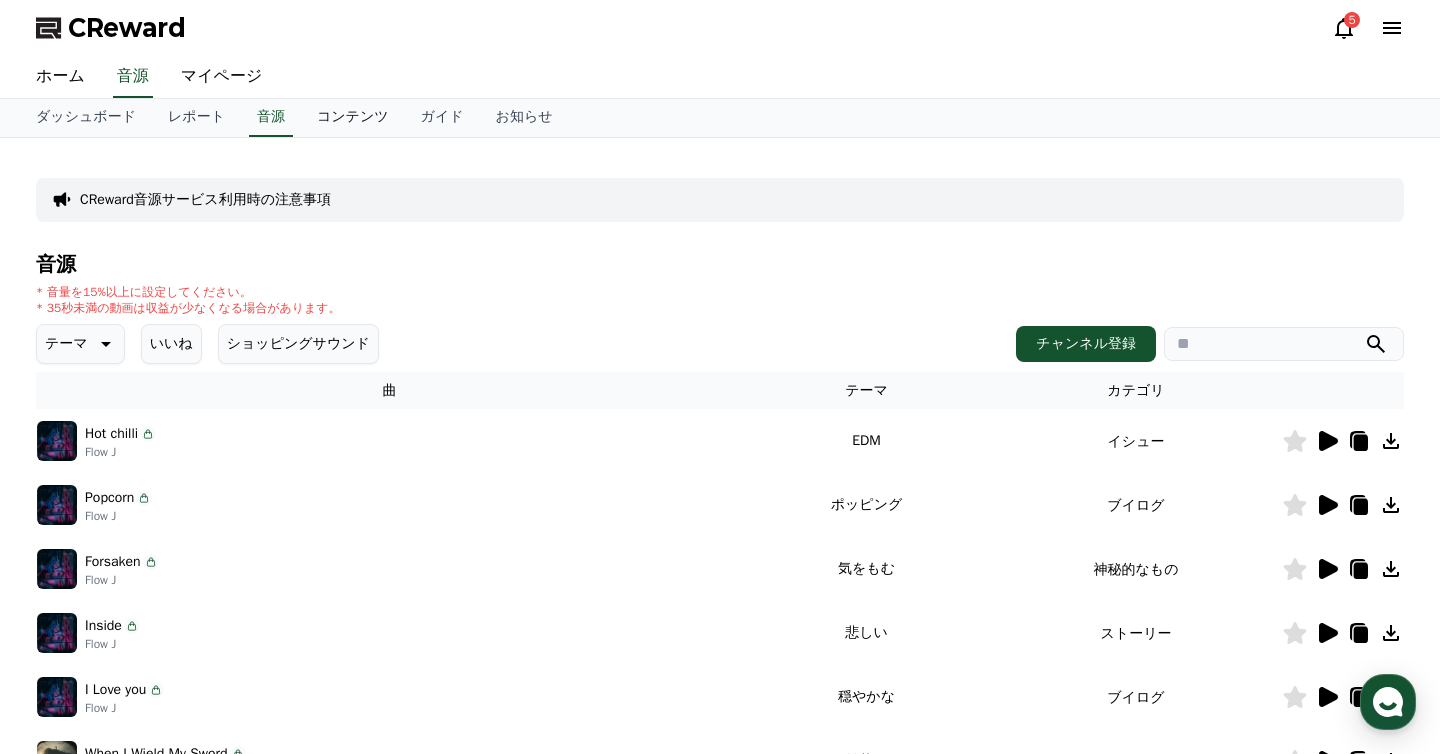 click on "コンテンツ" at bounding box center [353, 118] 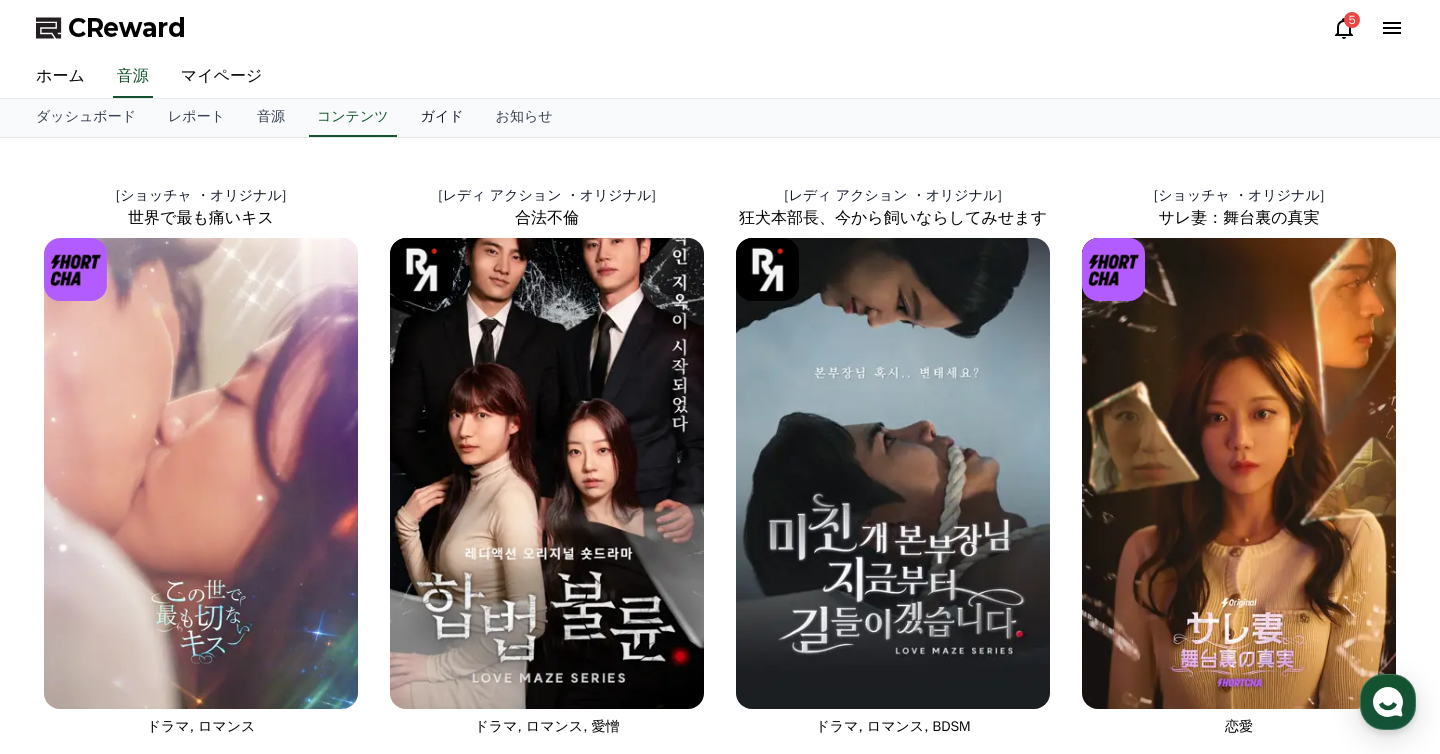 click on "ガイド" at bounding box center [442, 118] 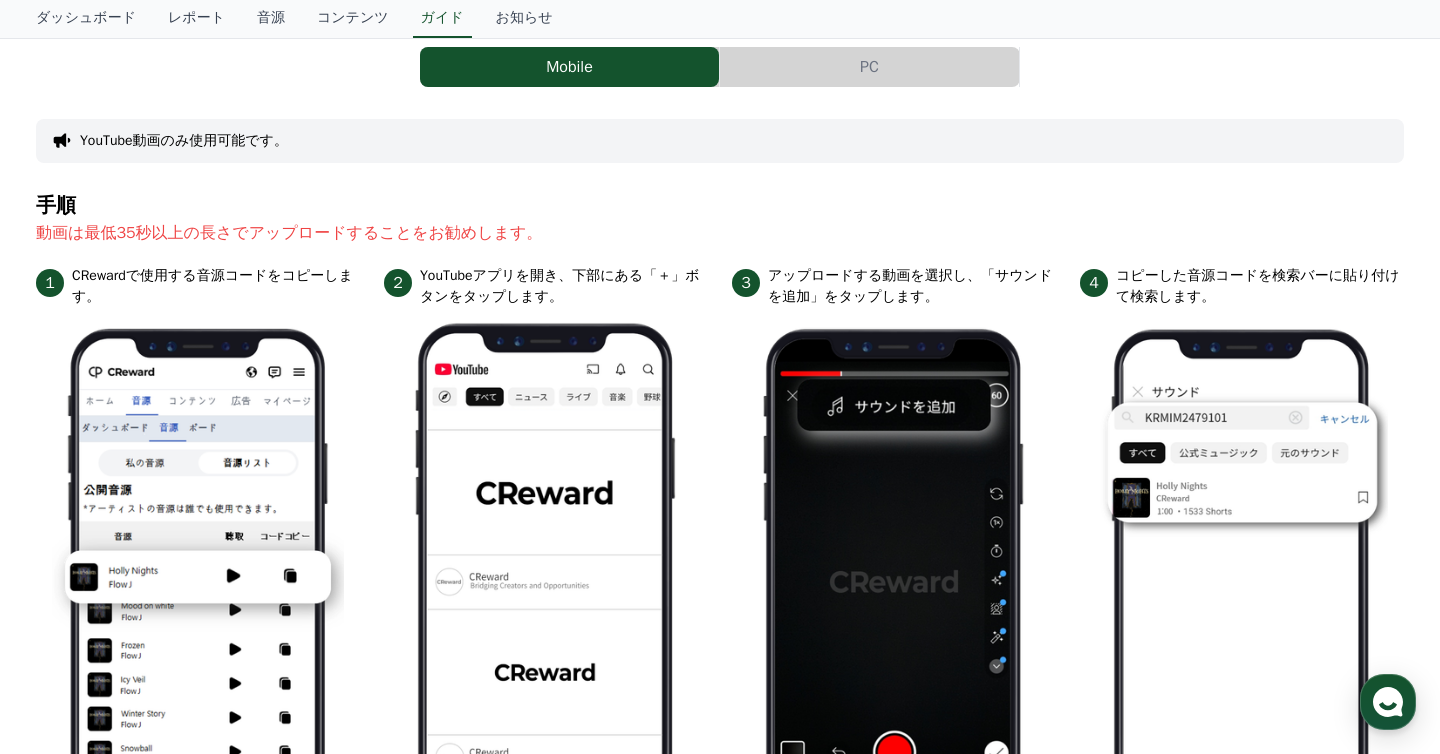 scroll, scrollTop: 0, scrollLeft: 0, axis: both 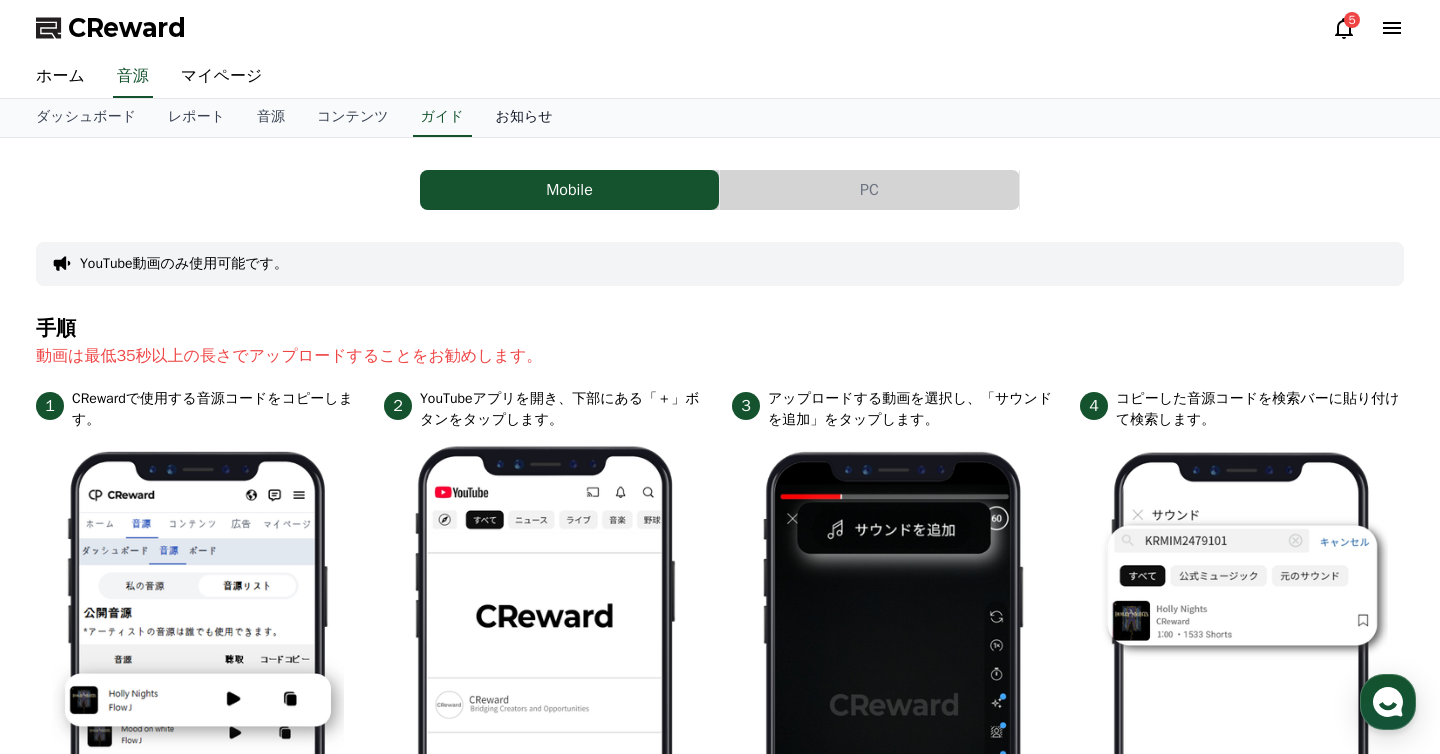 click on "お知らせ" at bounding box center (524, 118) 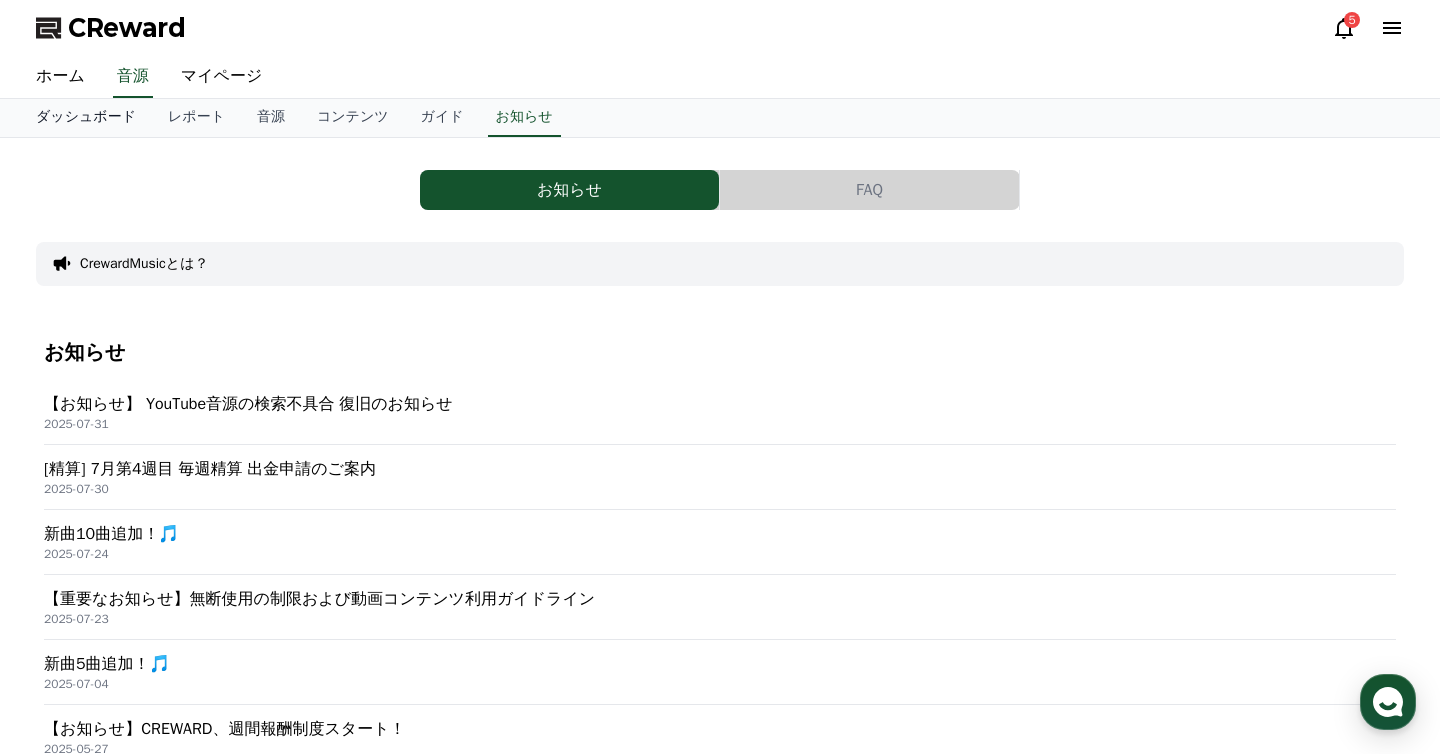 click on "ダッシュボード" at bounding box center [86, 118] 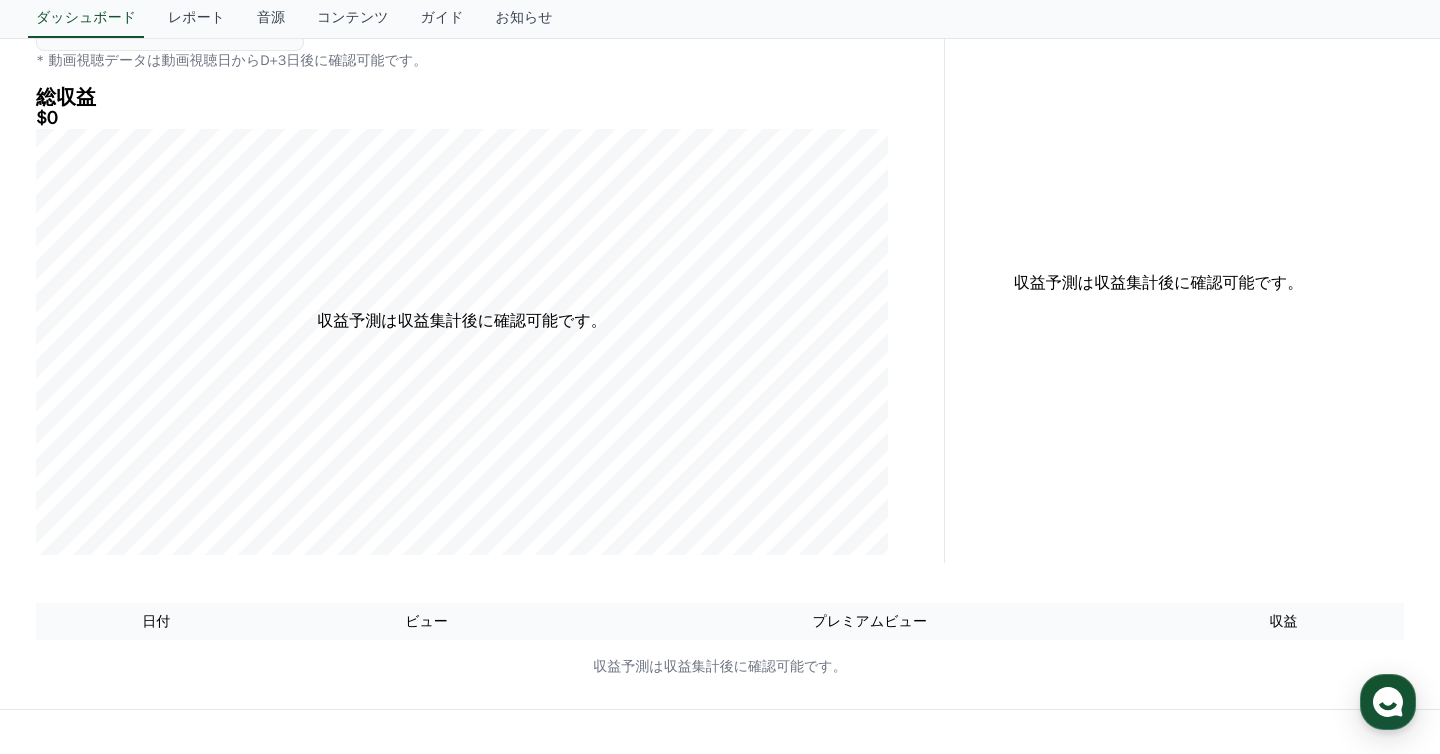 scroll, scrollTop: 0, scrollLeft: 0, axis: both 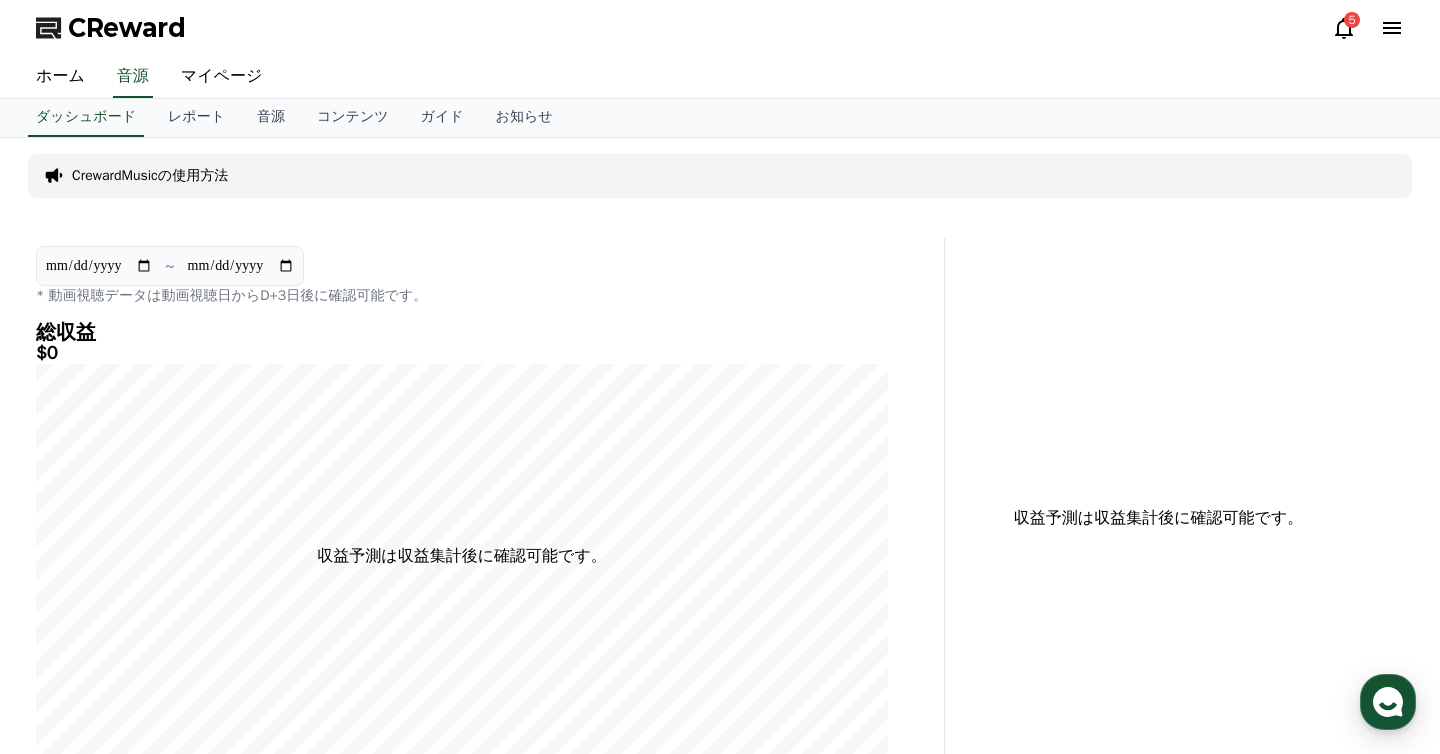 click on "収益予測は収益集計後に確認可能です。" at bounding box center [462, 556] 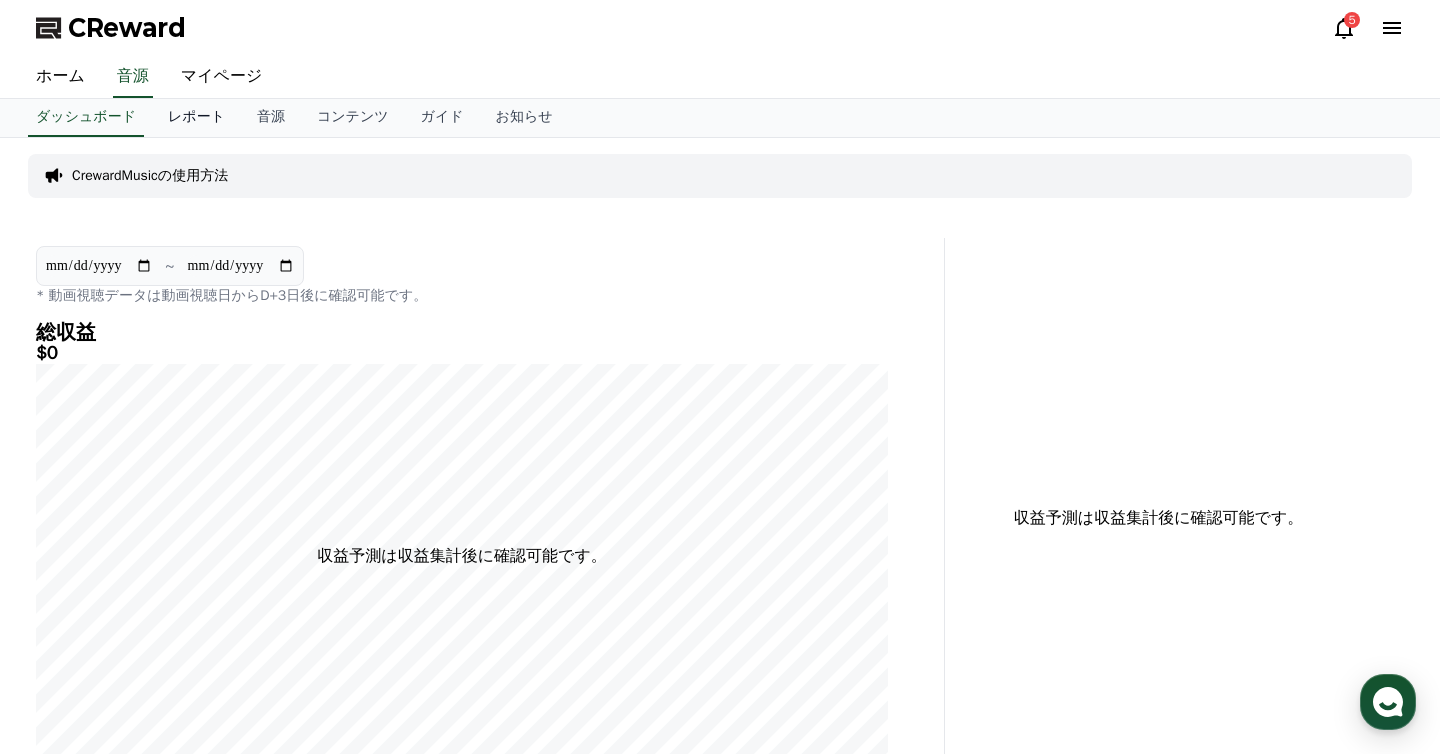 click on "レポート" at bounding box center (196, 118) 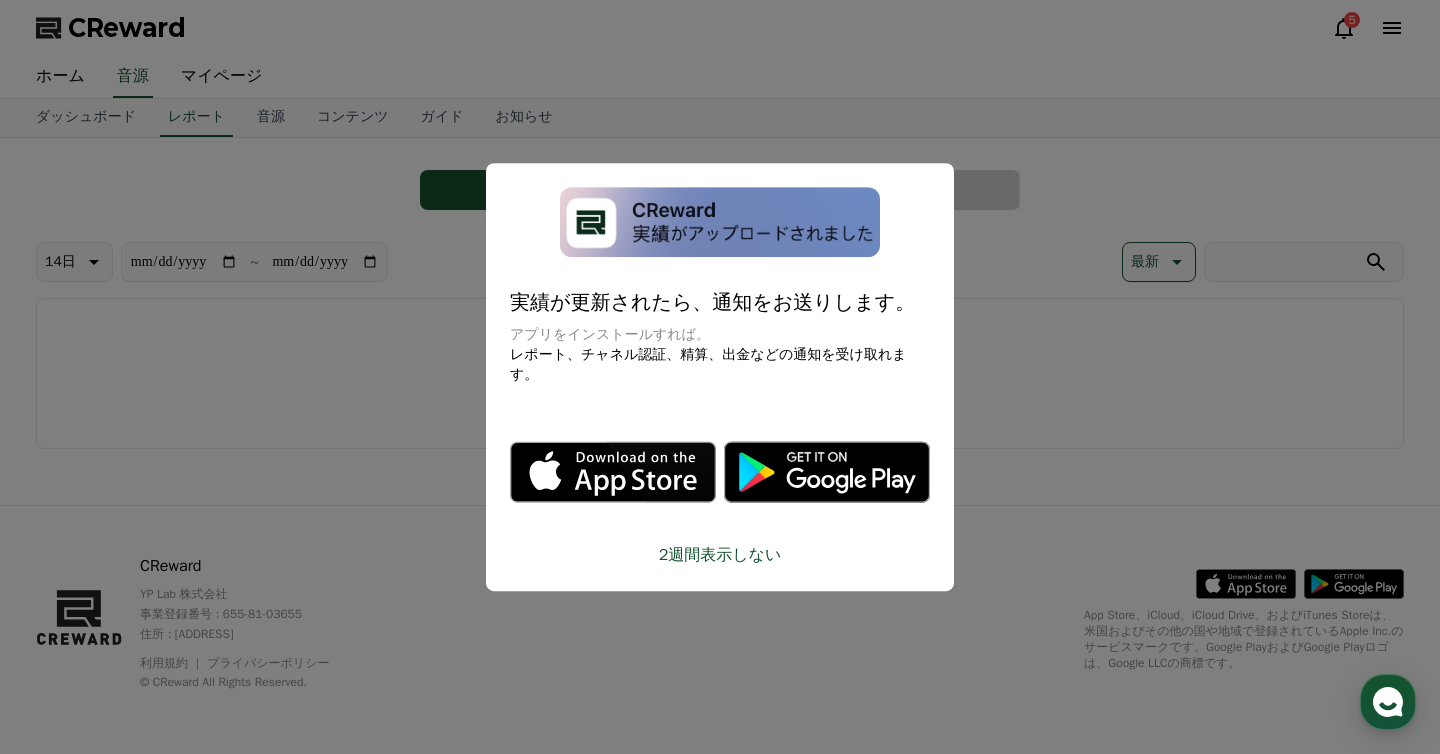 click at bounding box center [720, 377] 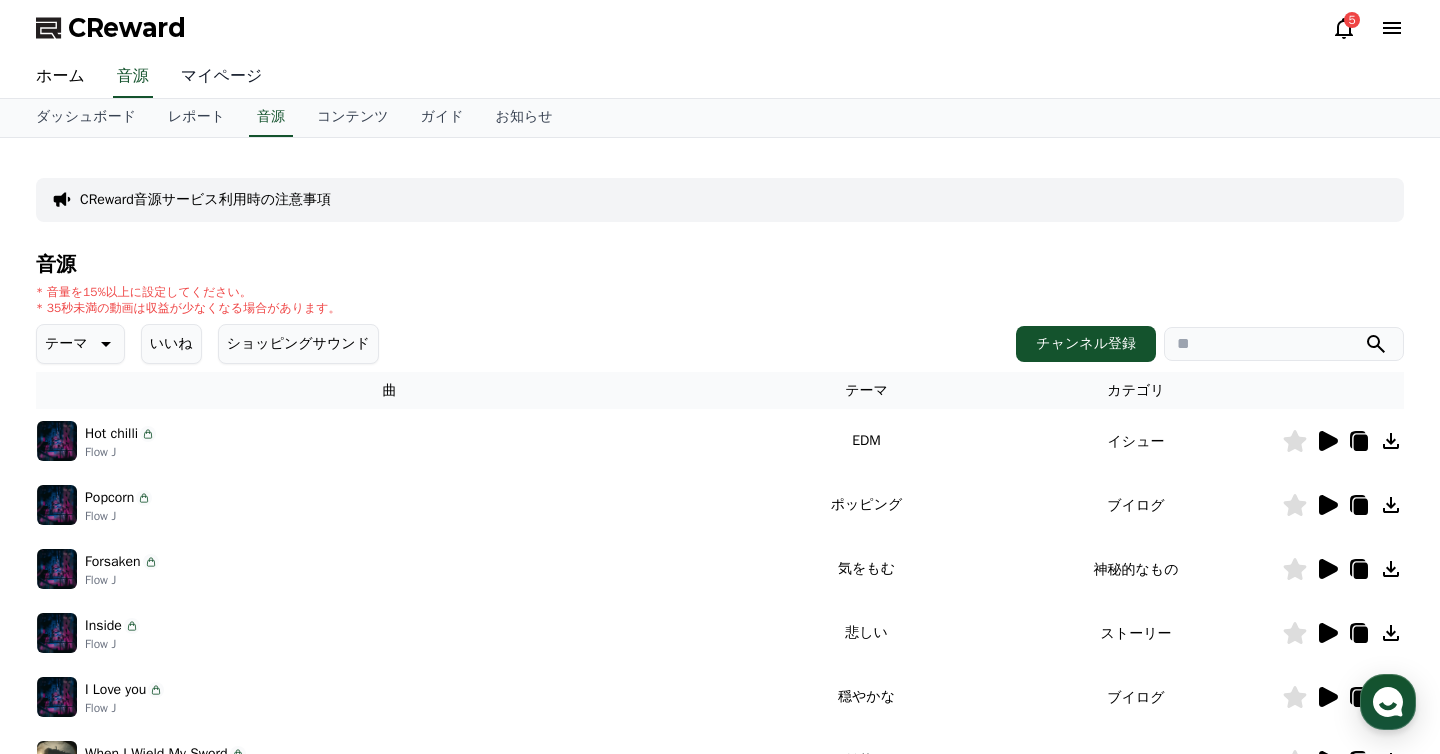 click on "マイページ" at bounding box center [222, 77] 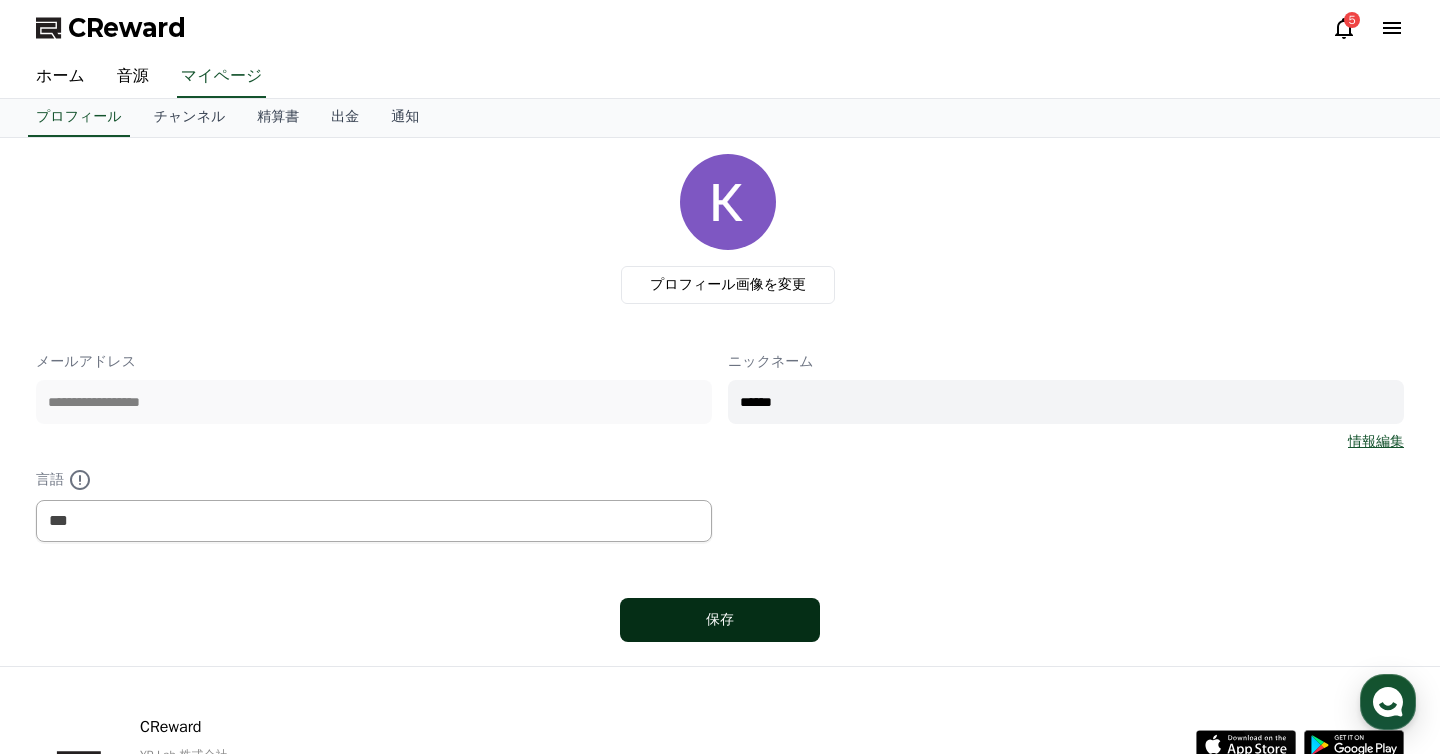 click on "保存" at bounding box center (720, 620) 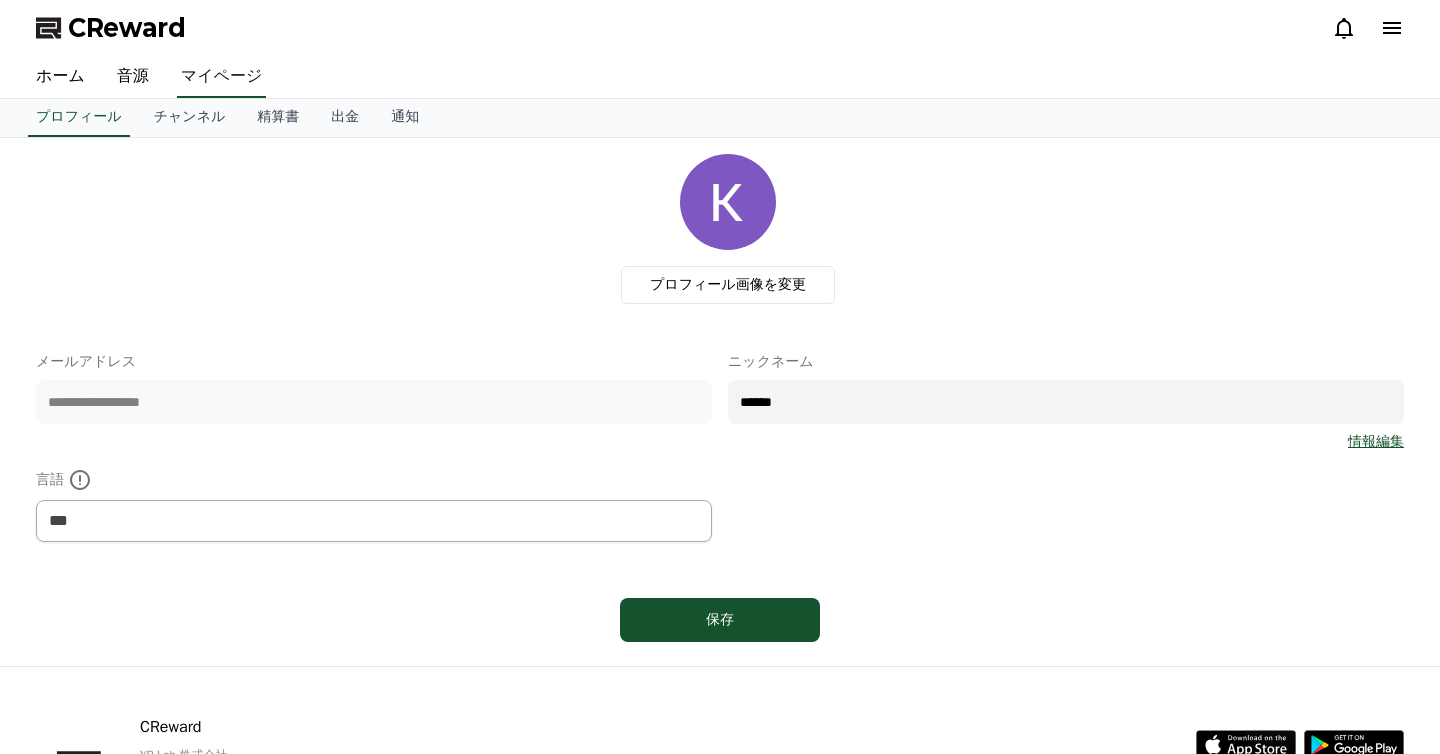 scroll, scrollTop: 0, scrollLeft: 0, axis: both 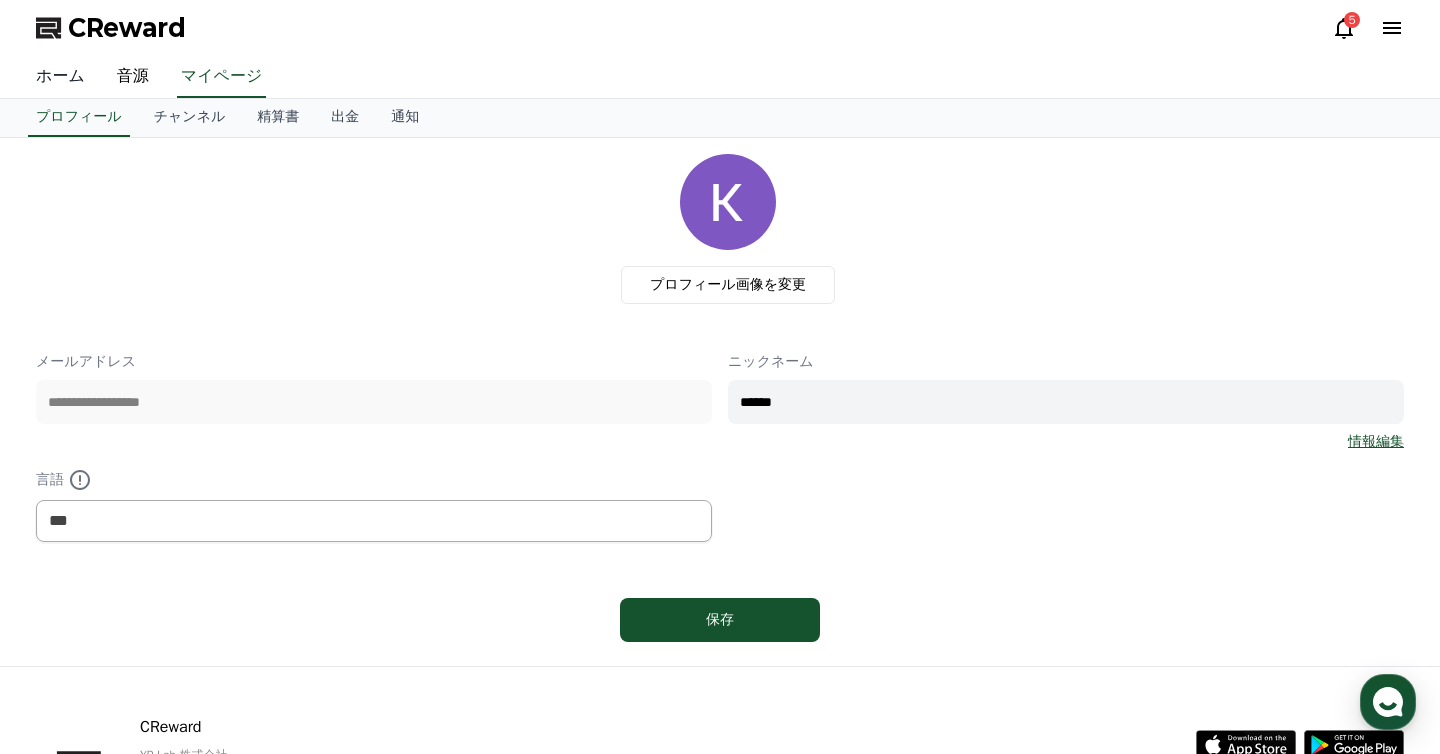 click on "ホーム" at bounding box center (60, 77) 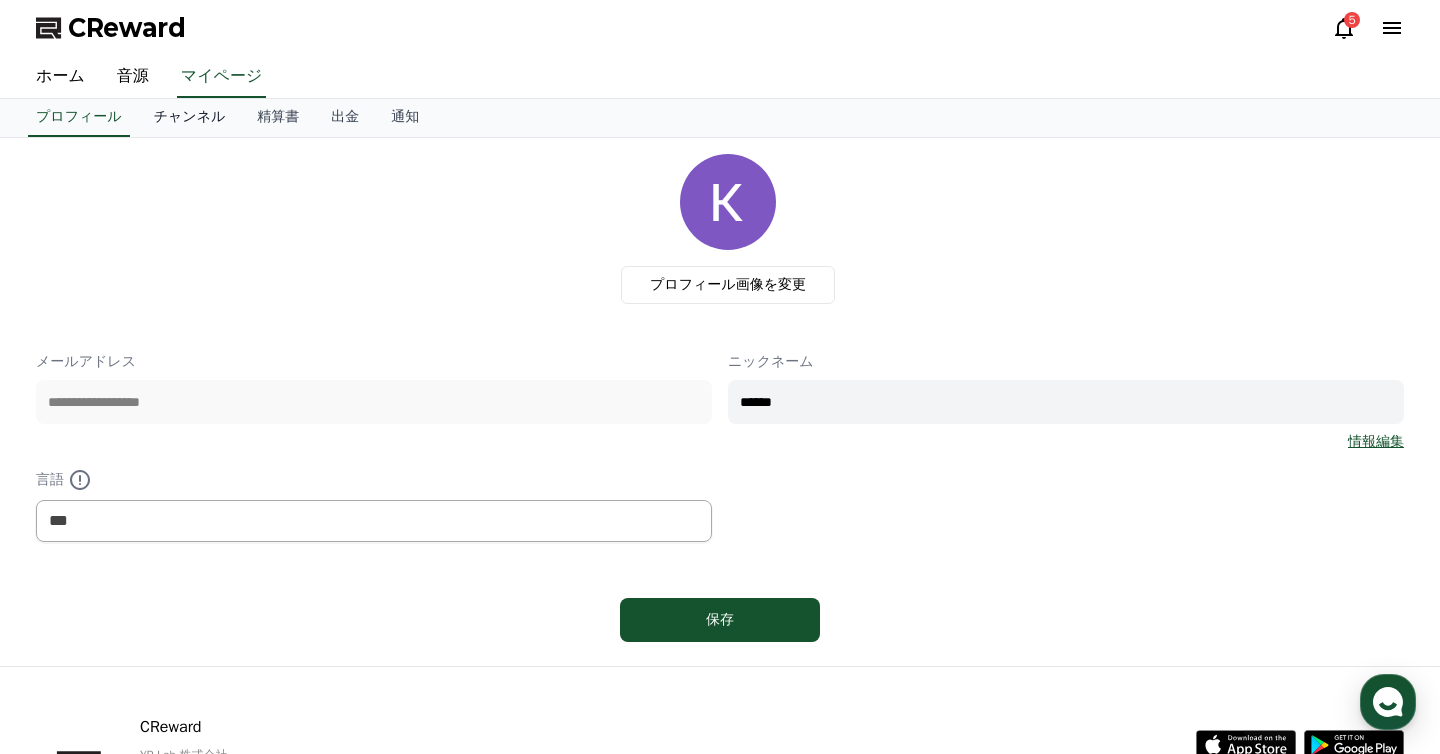 click on "チャンネル" at bounding box center (190, 118) 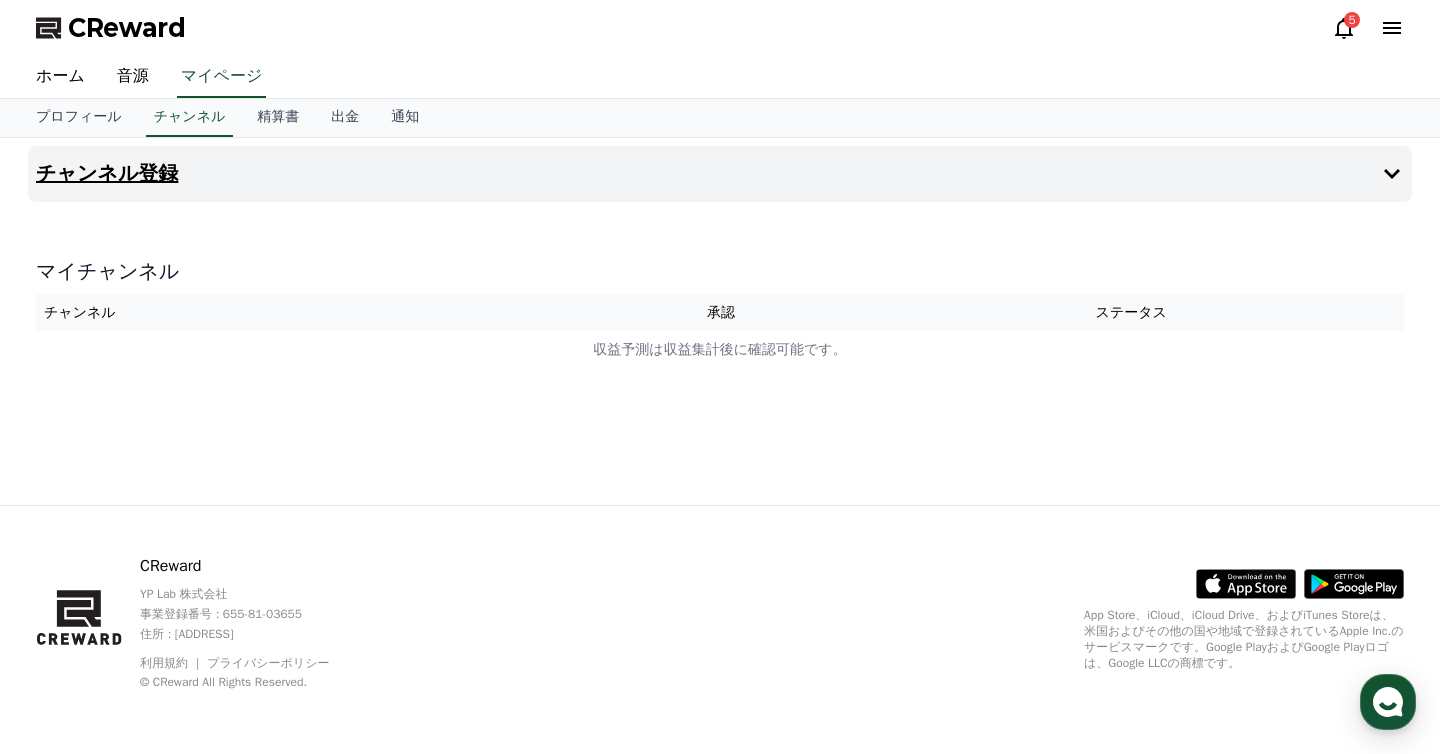 click on "チャンネル登録" at bounding box center [720, 174] 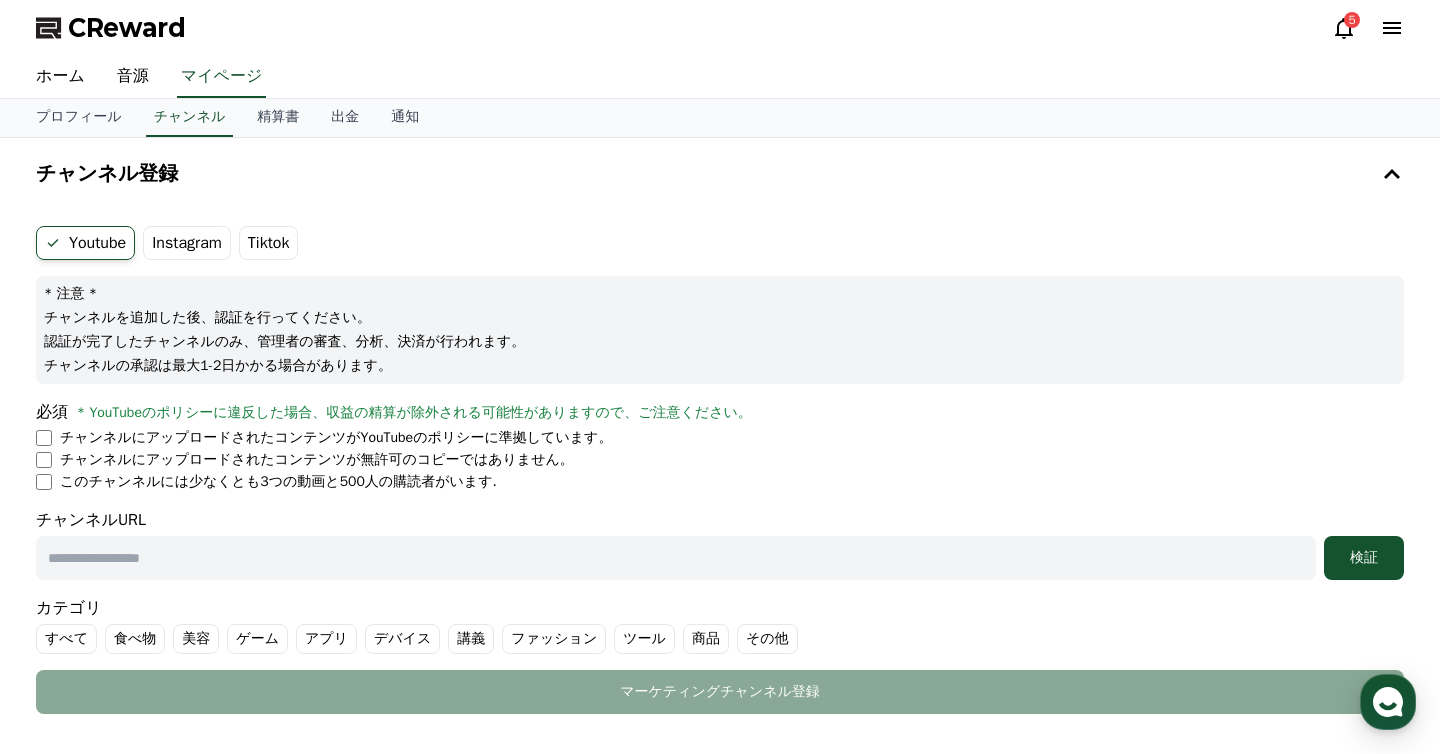 scroll, scrollTop: 44, scrollLeft: 0, axis: vertical 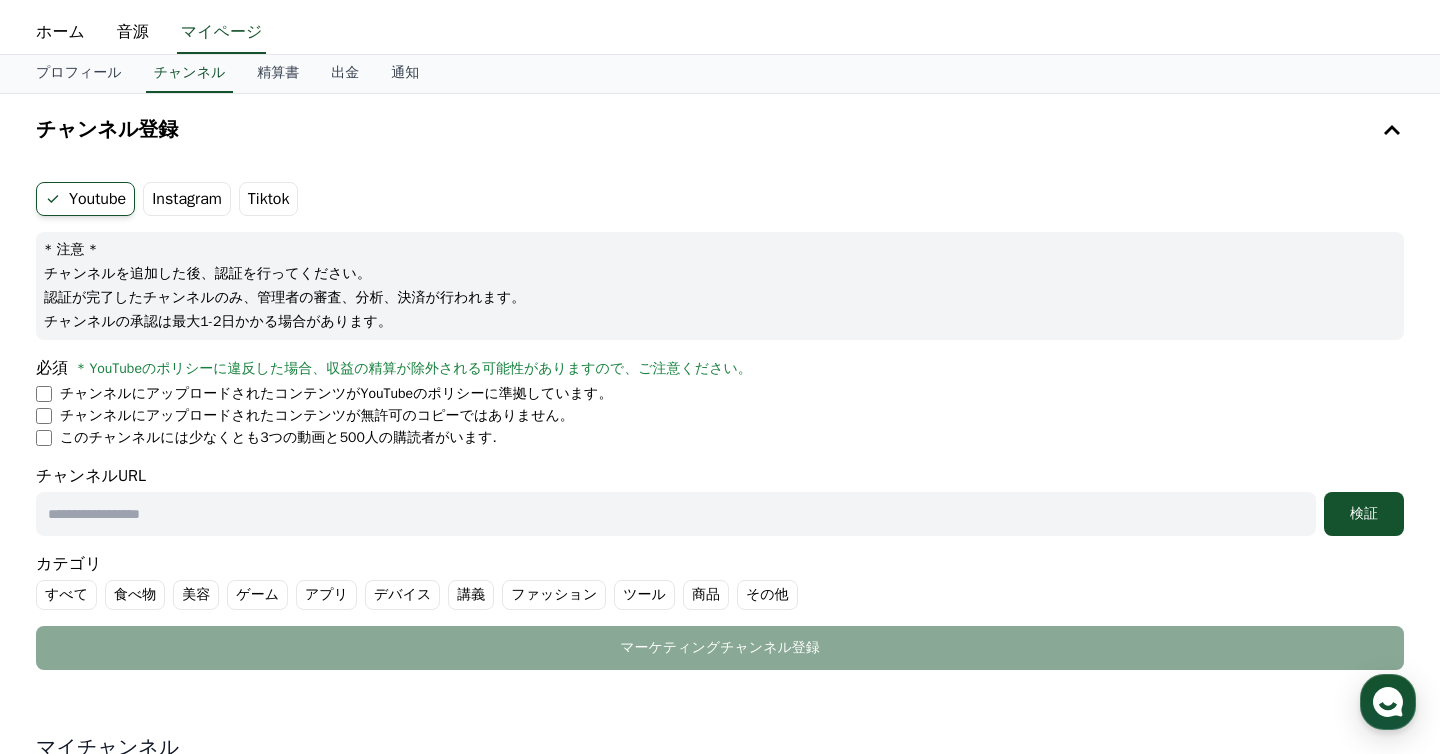 click at bounding box center [676, 514] 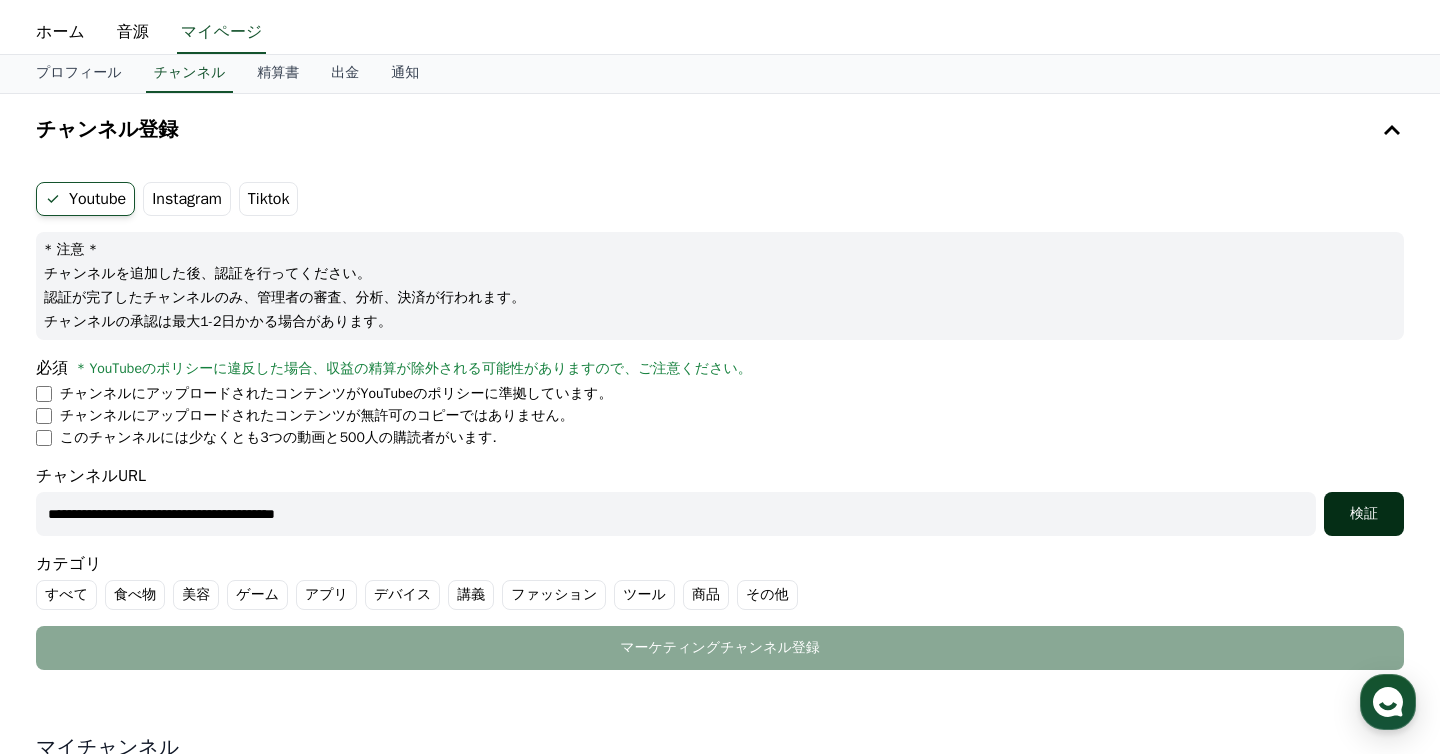 click on "検証" at bounding box center (1364, 514) 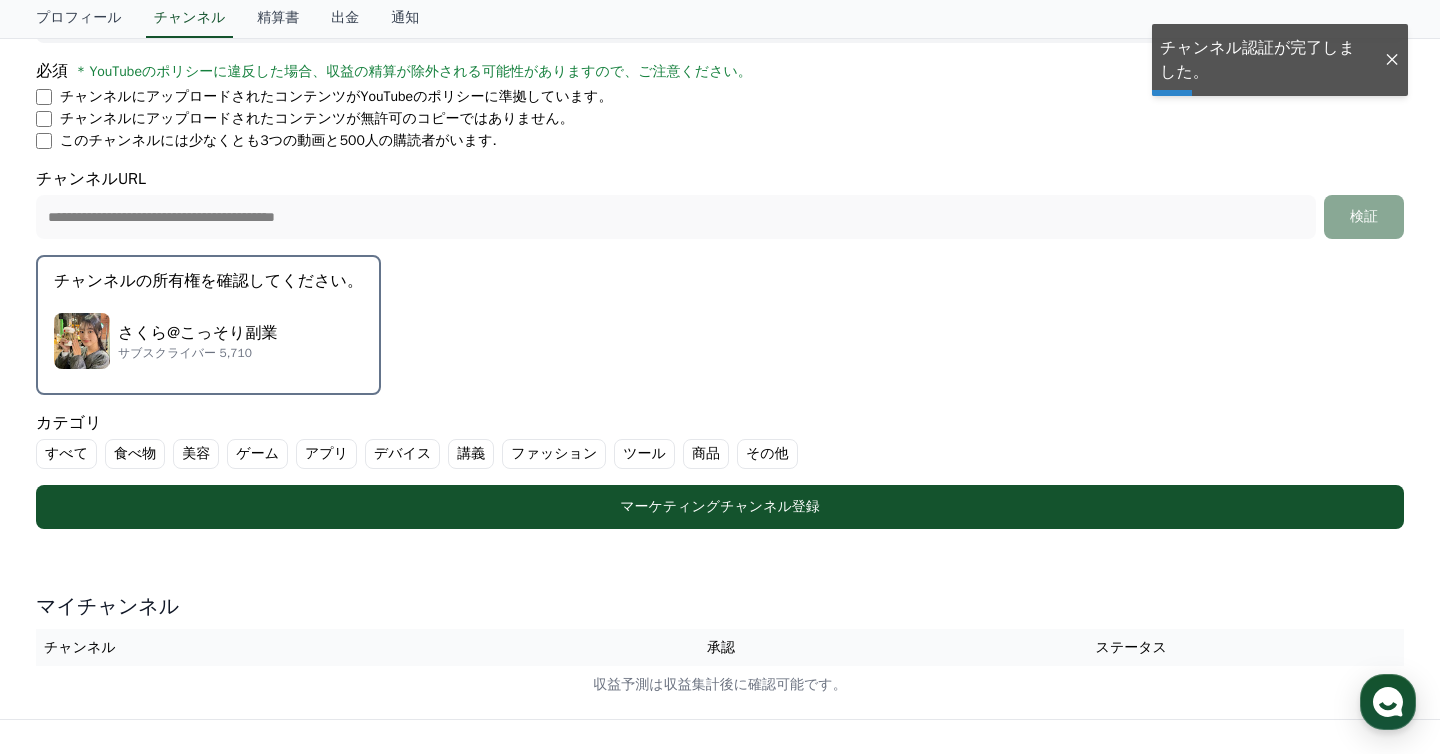 scroll, scrollTop: 353, scrollLeft: 0, axis: vertical 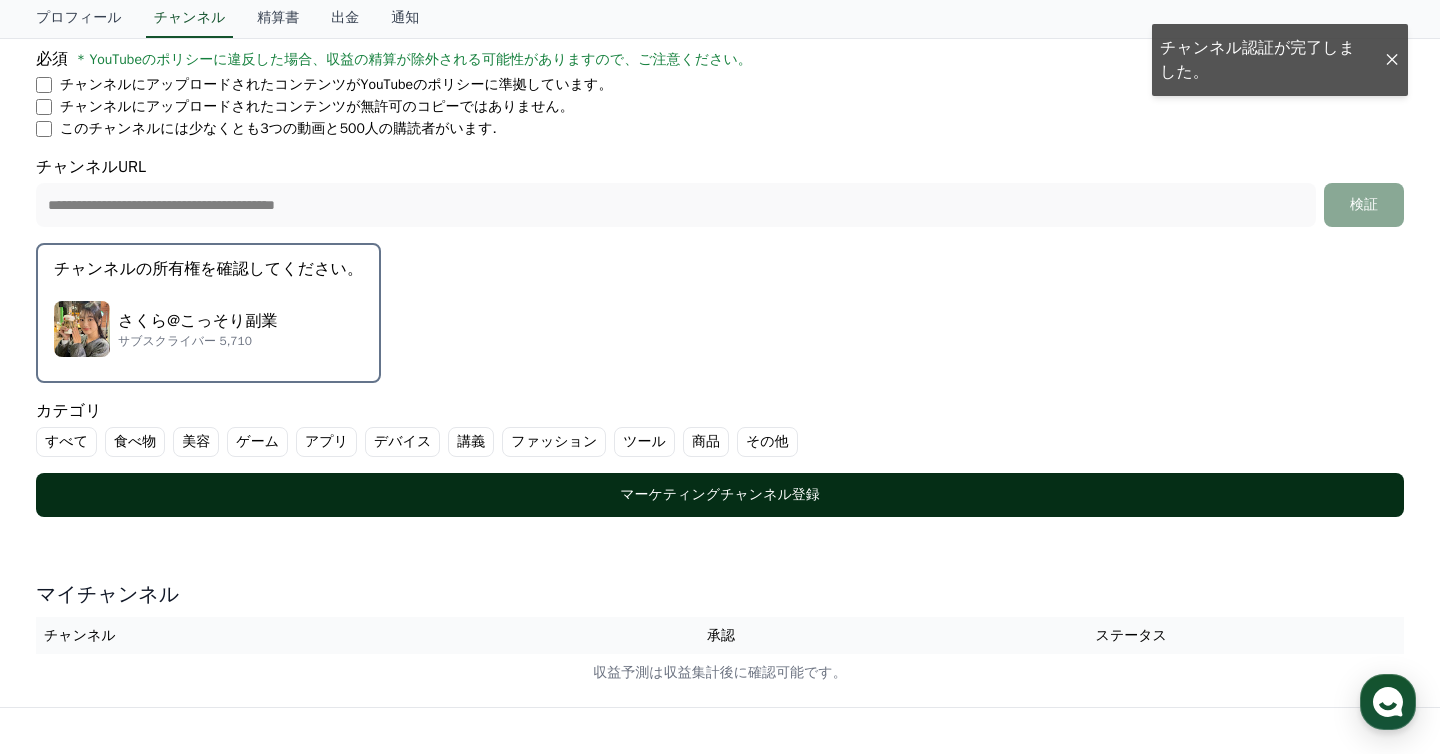 click on "マーケティングチャンネル登録" at bounding box center [720, 495] 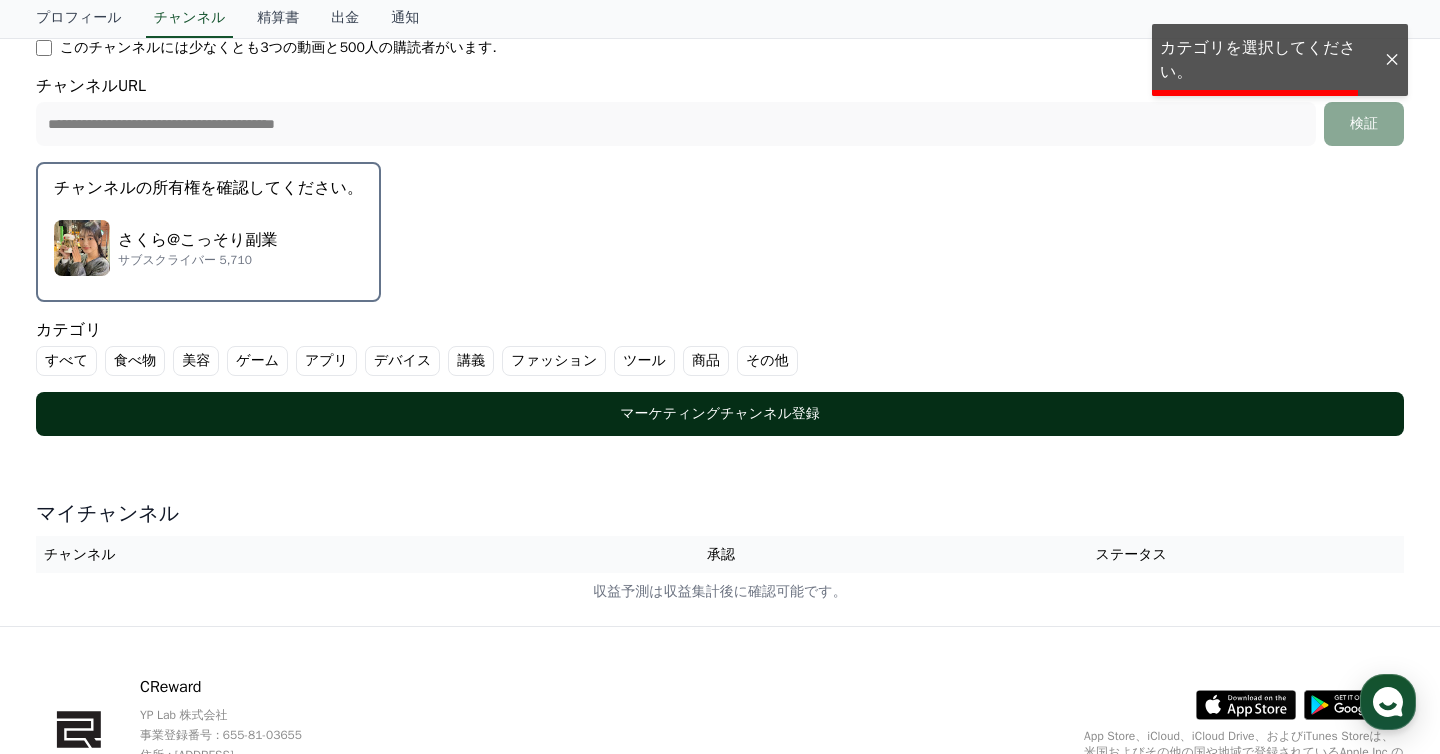 scroll, scrollTop: 459, scrollLeft: 0, axis: vertical 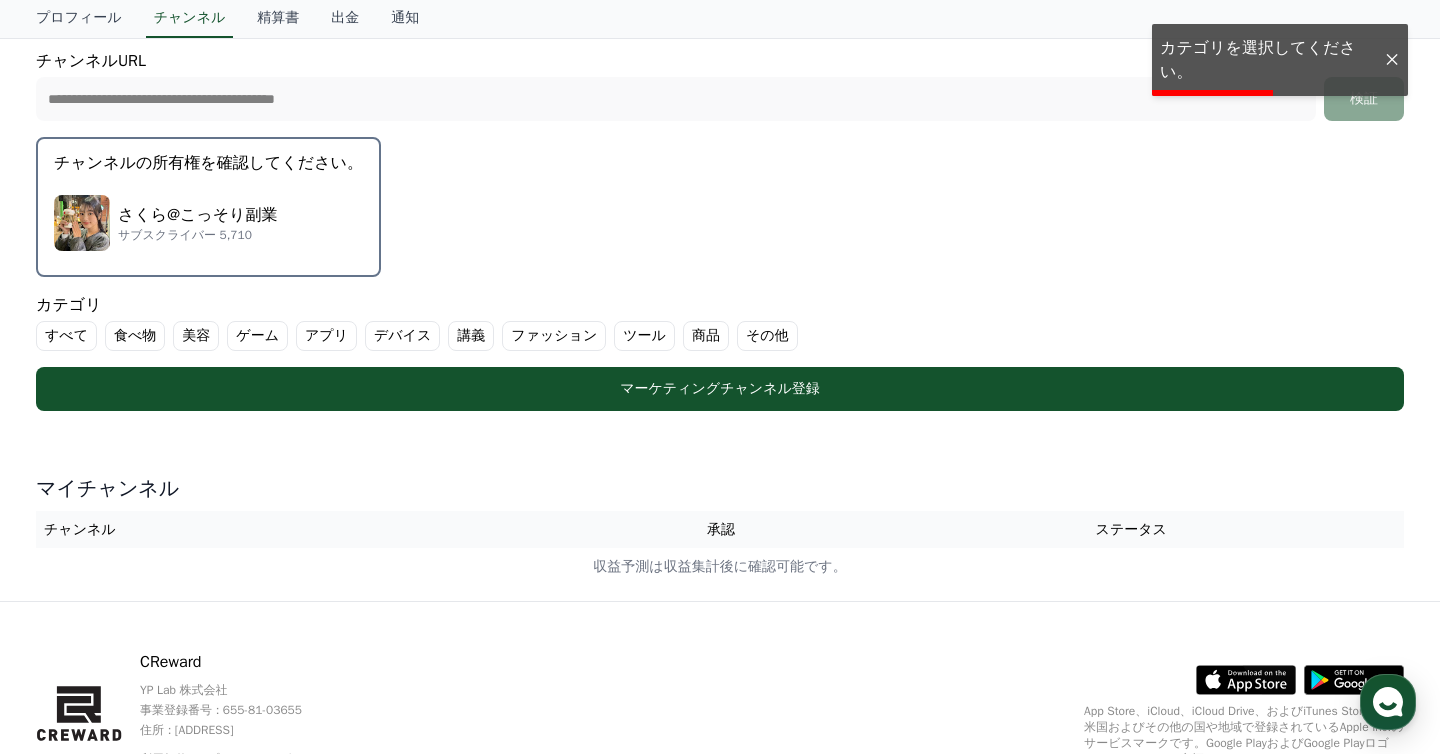 click on "その他" at bounding box center (767, 336) 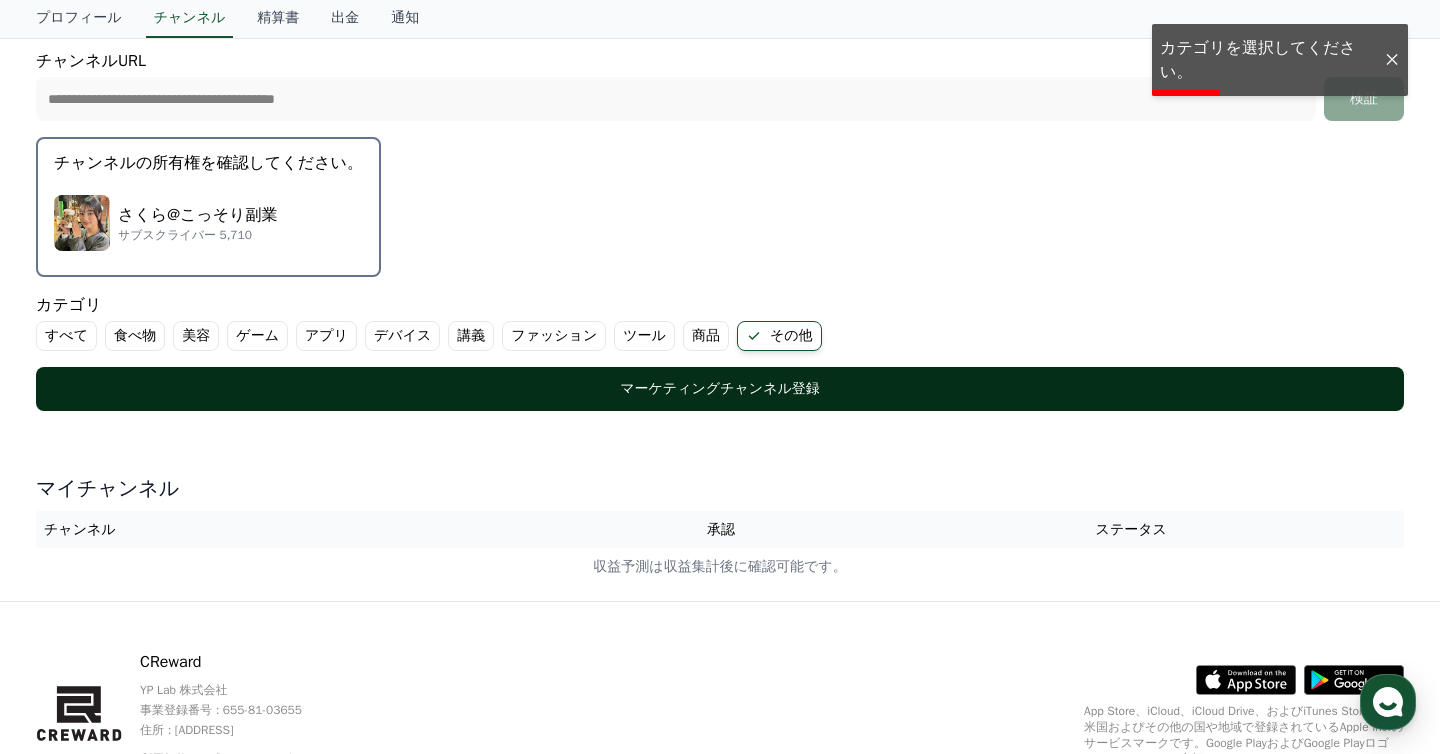 click on "マーケティングチャンネル登録" at bounding box center (720, 389) 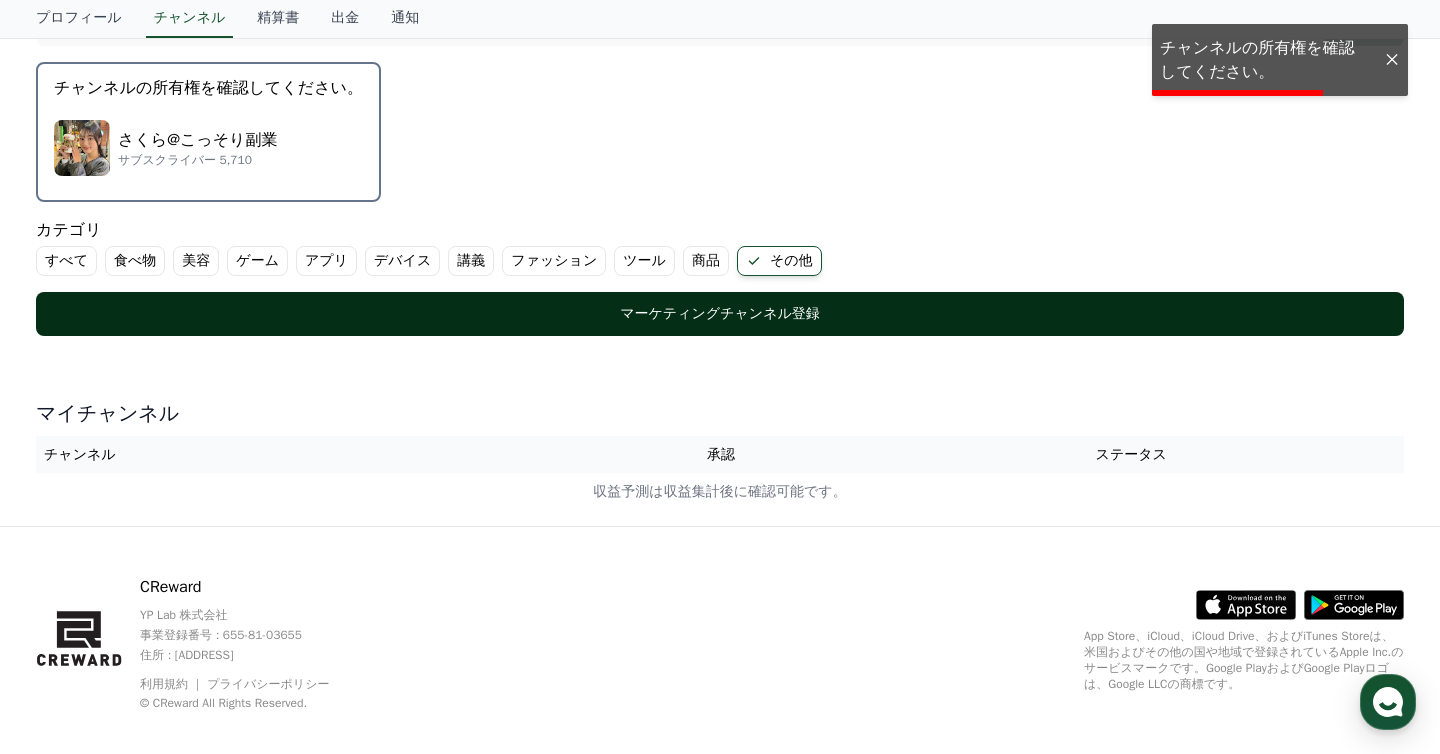 scroll, scrollTop: 555, scrollLeft: 0, axis: vertical 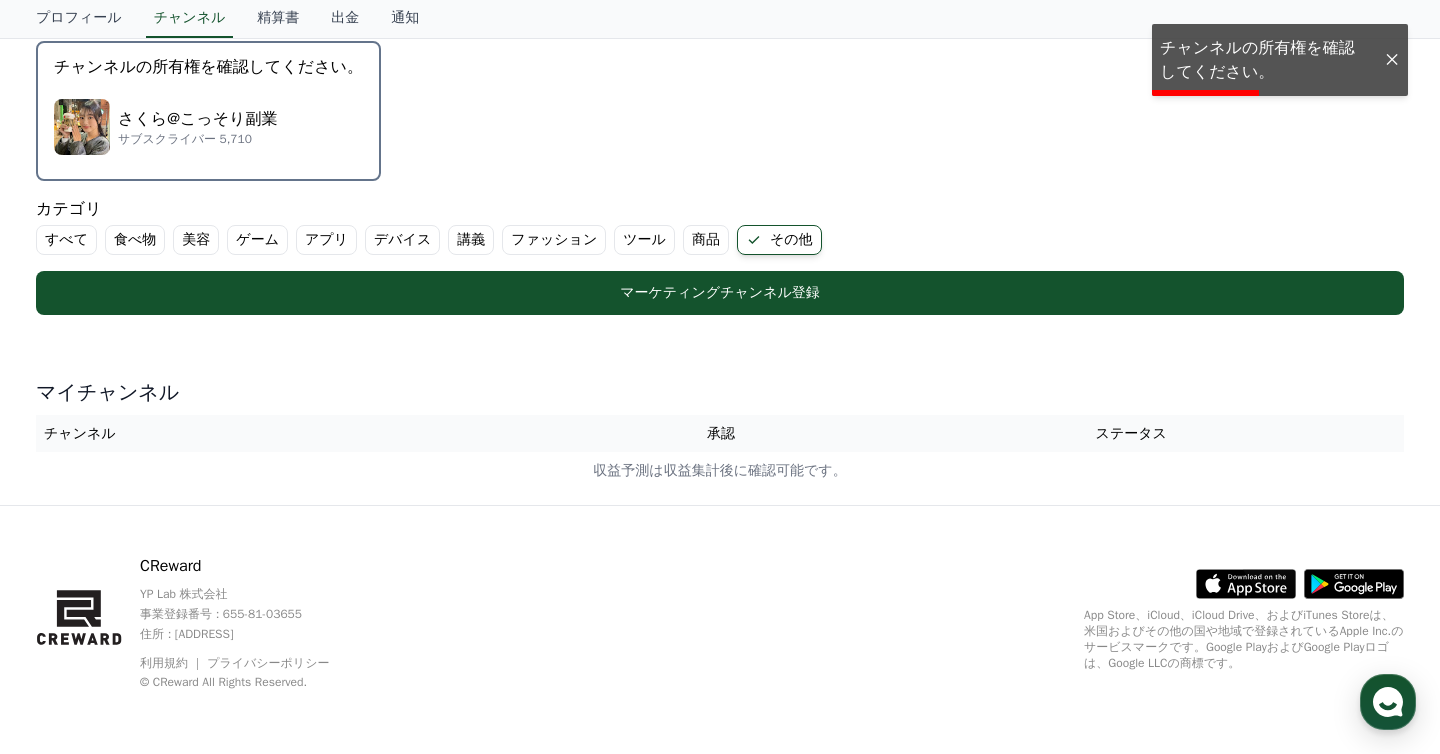 click on "承認" at bounding box center [721, 433] 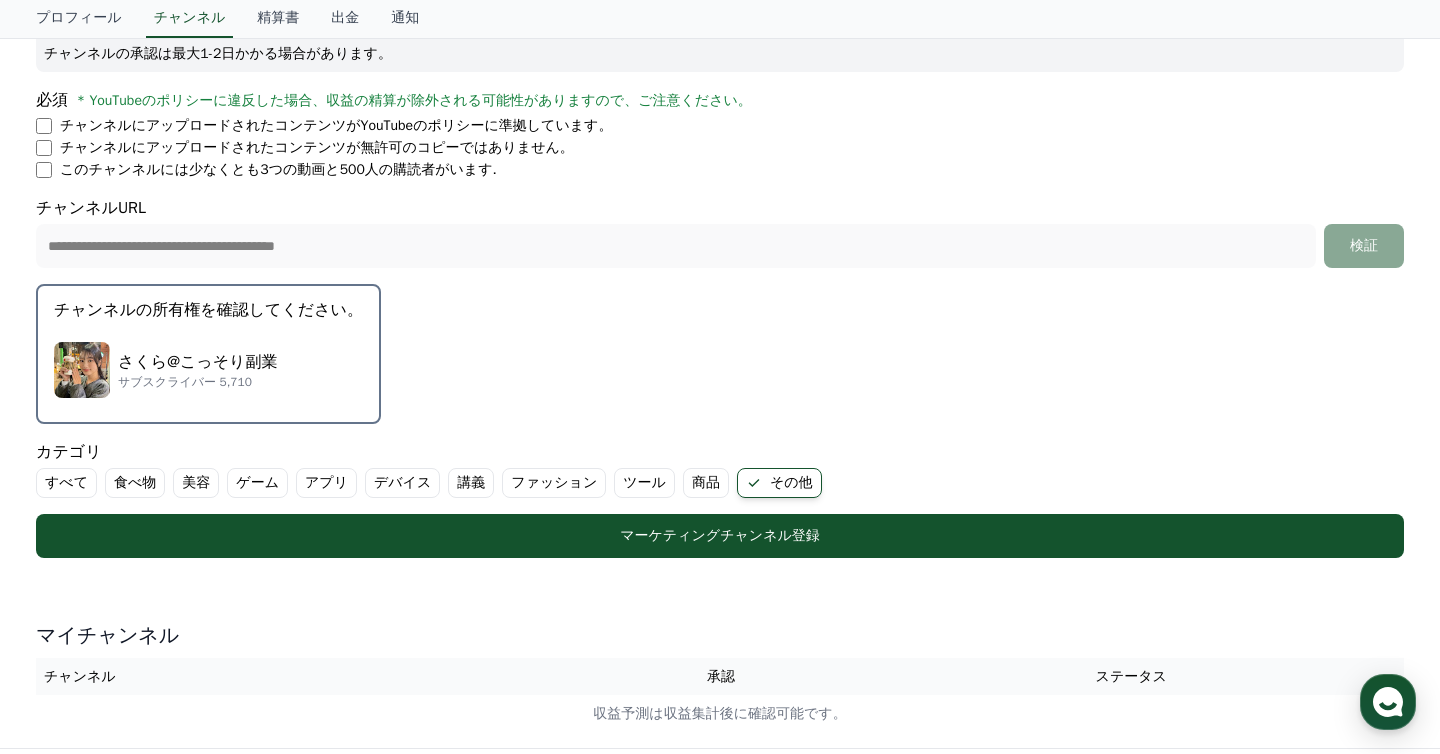 scroll, scrollTop: 324, scrollLeft: 0, axis: vertical 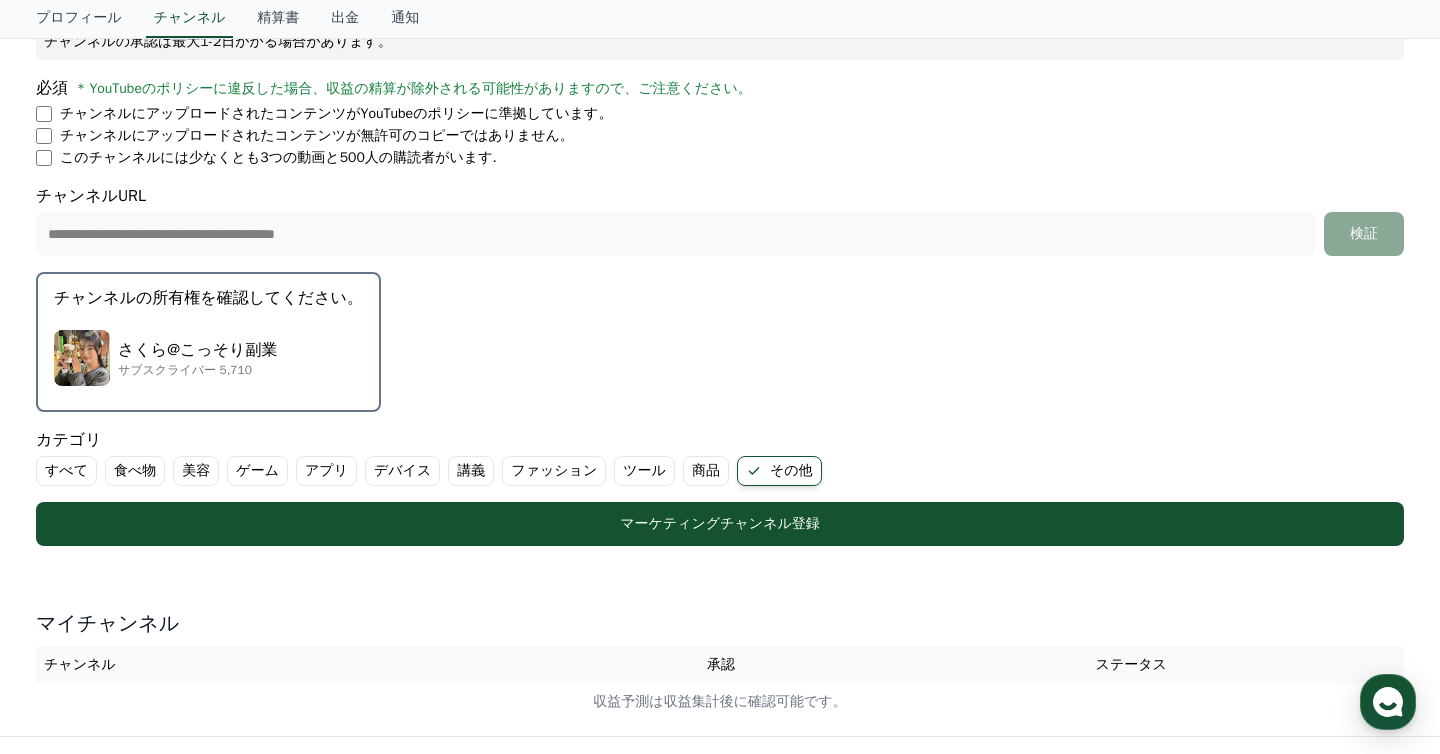 click on "チャンネルの所有権を確認してください。     さくら@こっそり副業   サブスクライバー
5,710" at bounding box center [208, 342] 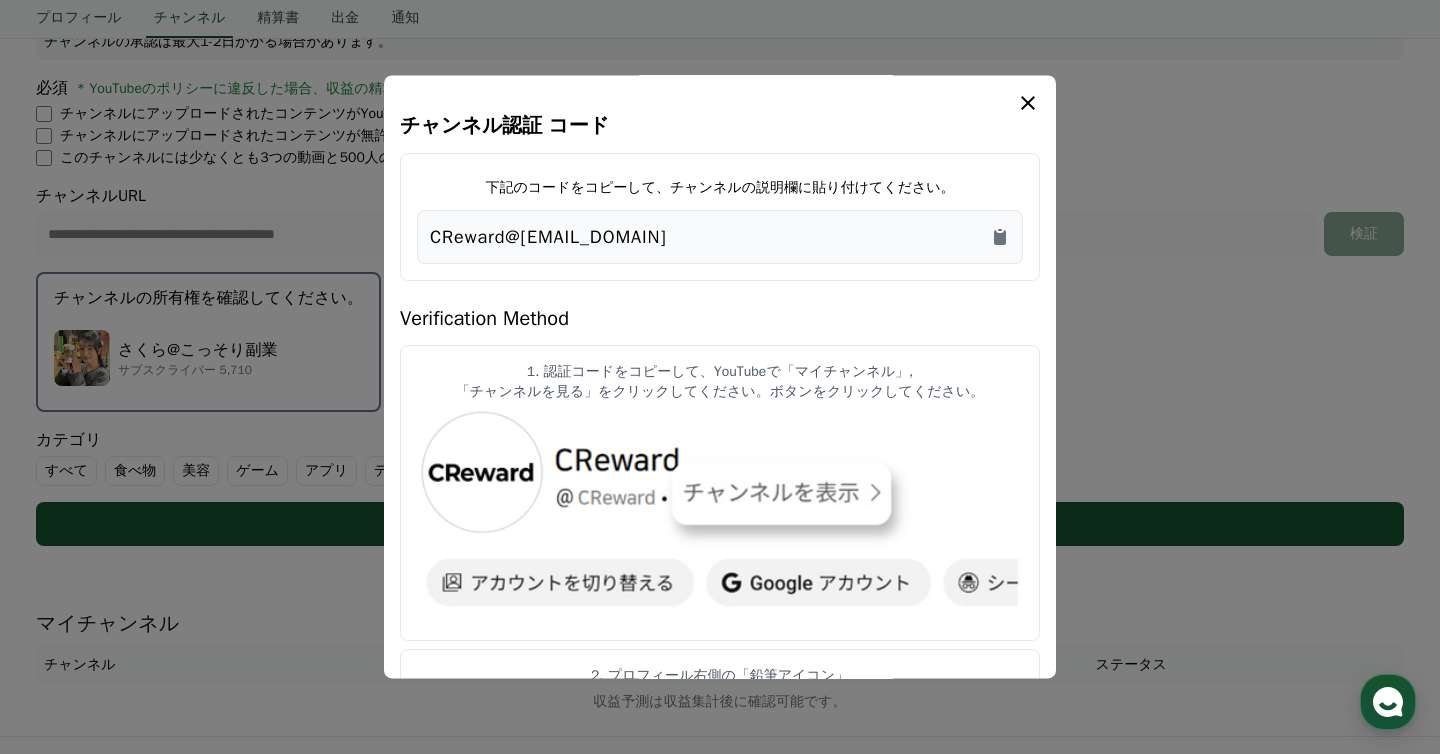 click at bounding box center [720, 377] 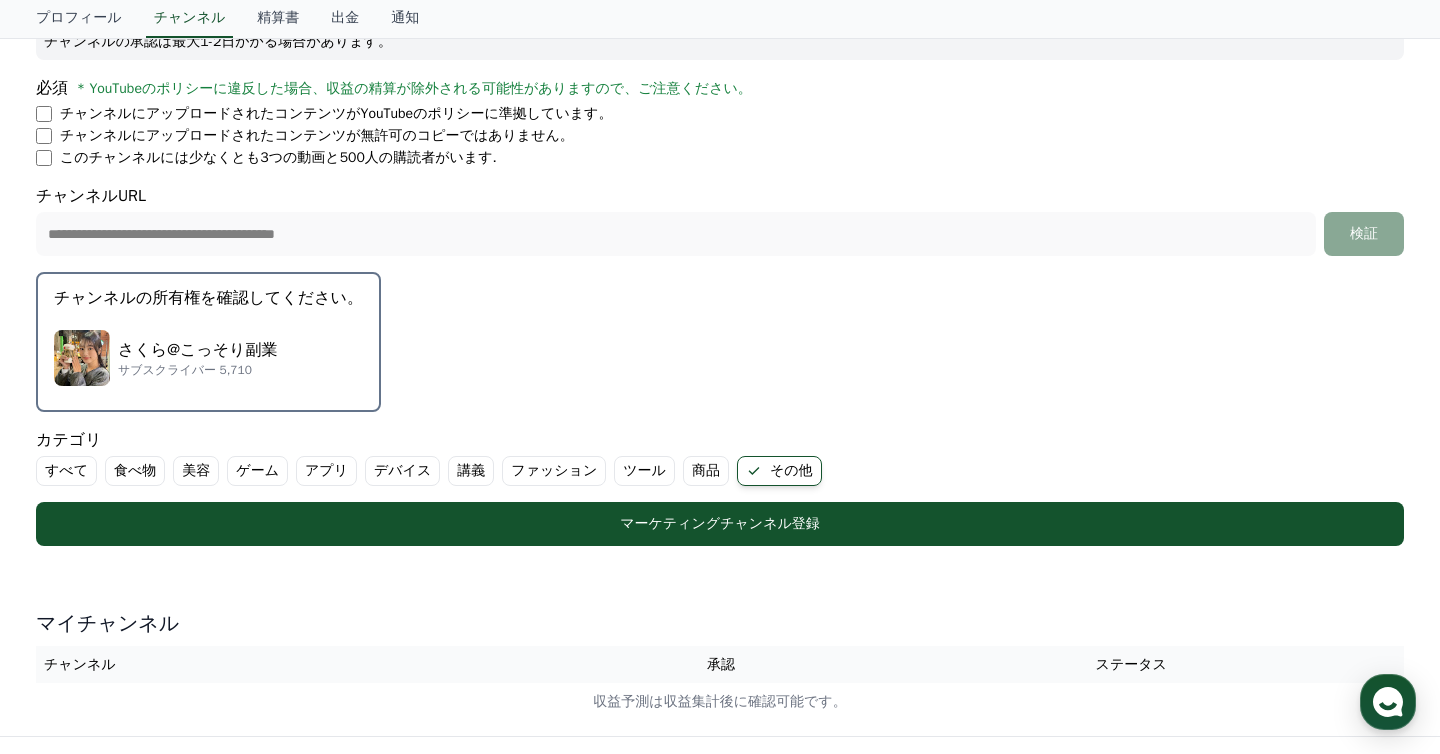 click on "さくら@こっそり副業" at bounding box center [197, 350] 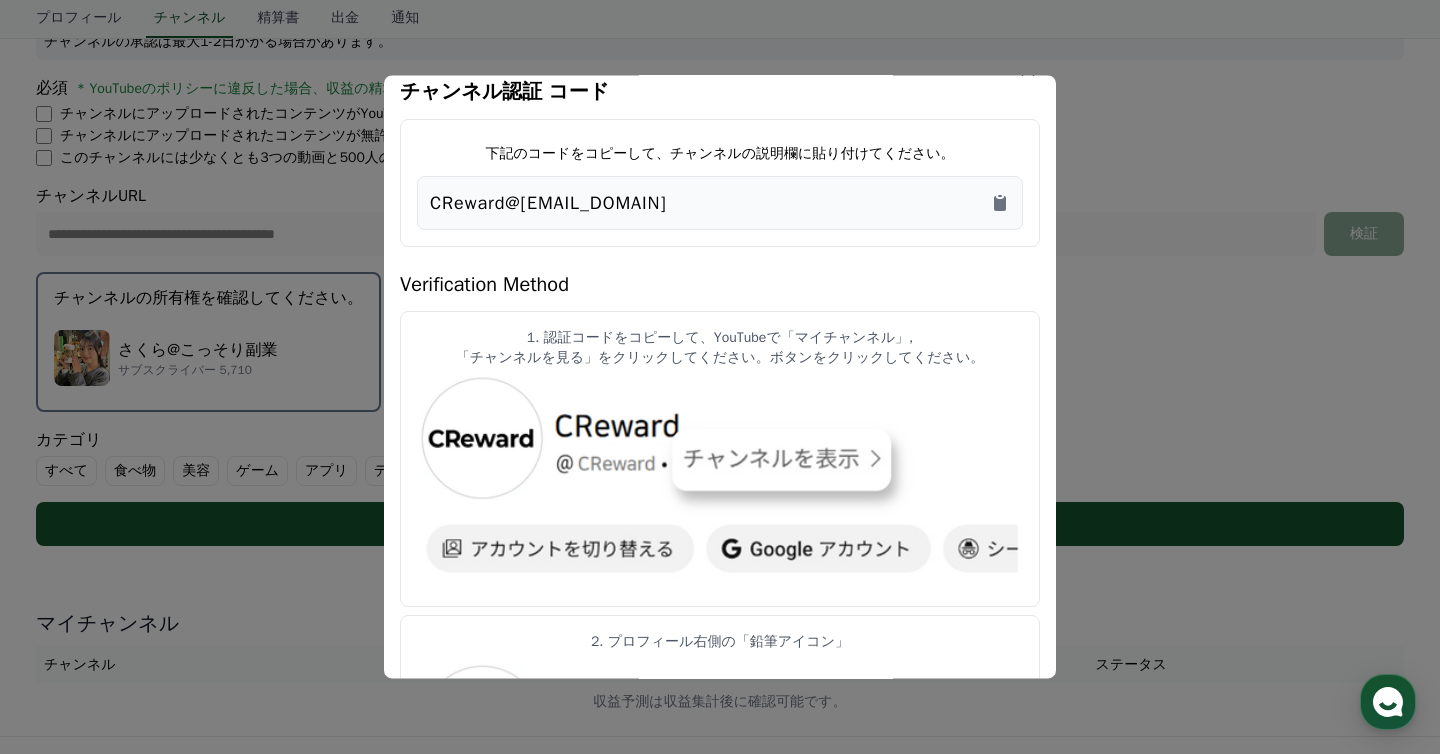 scroll, scrollTop: 0, scrollLeft: 0, axis: both 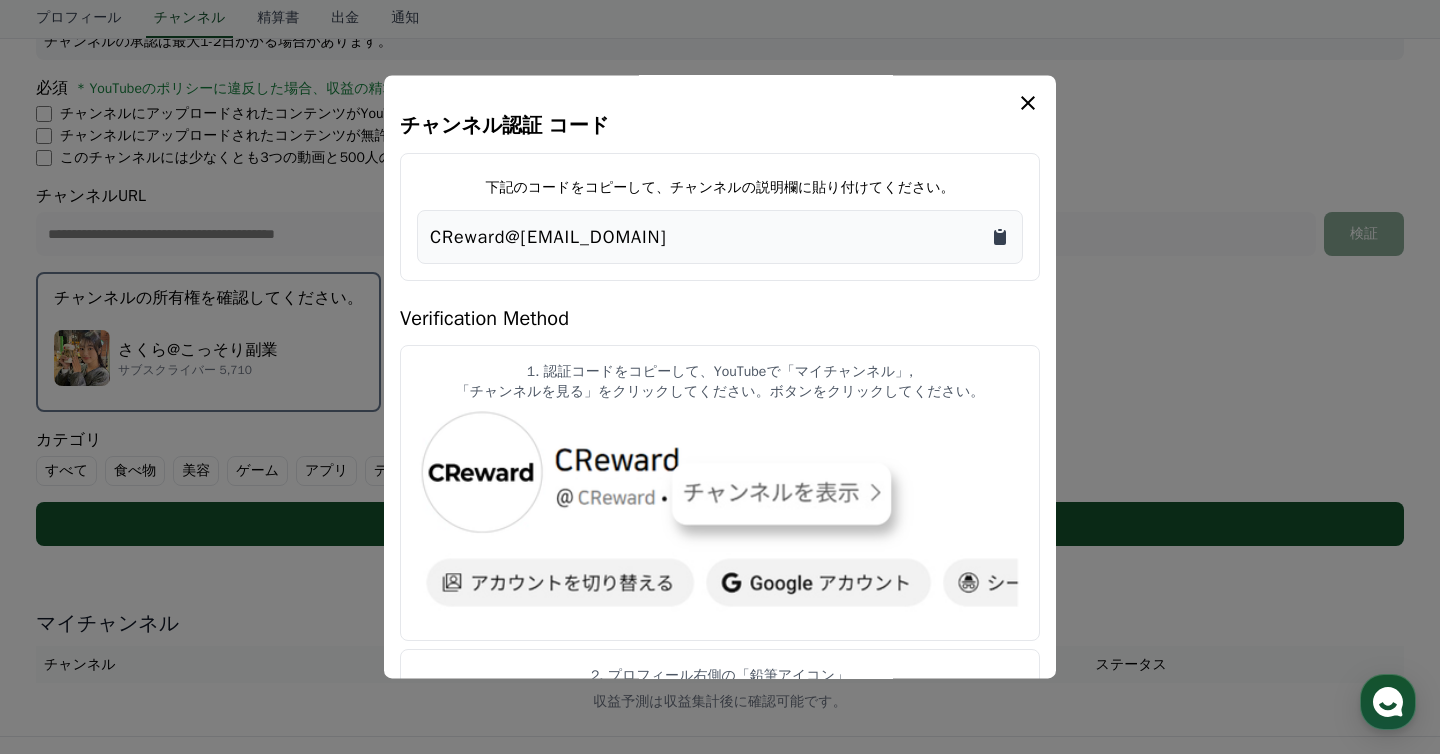 click 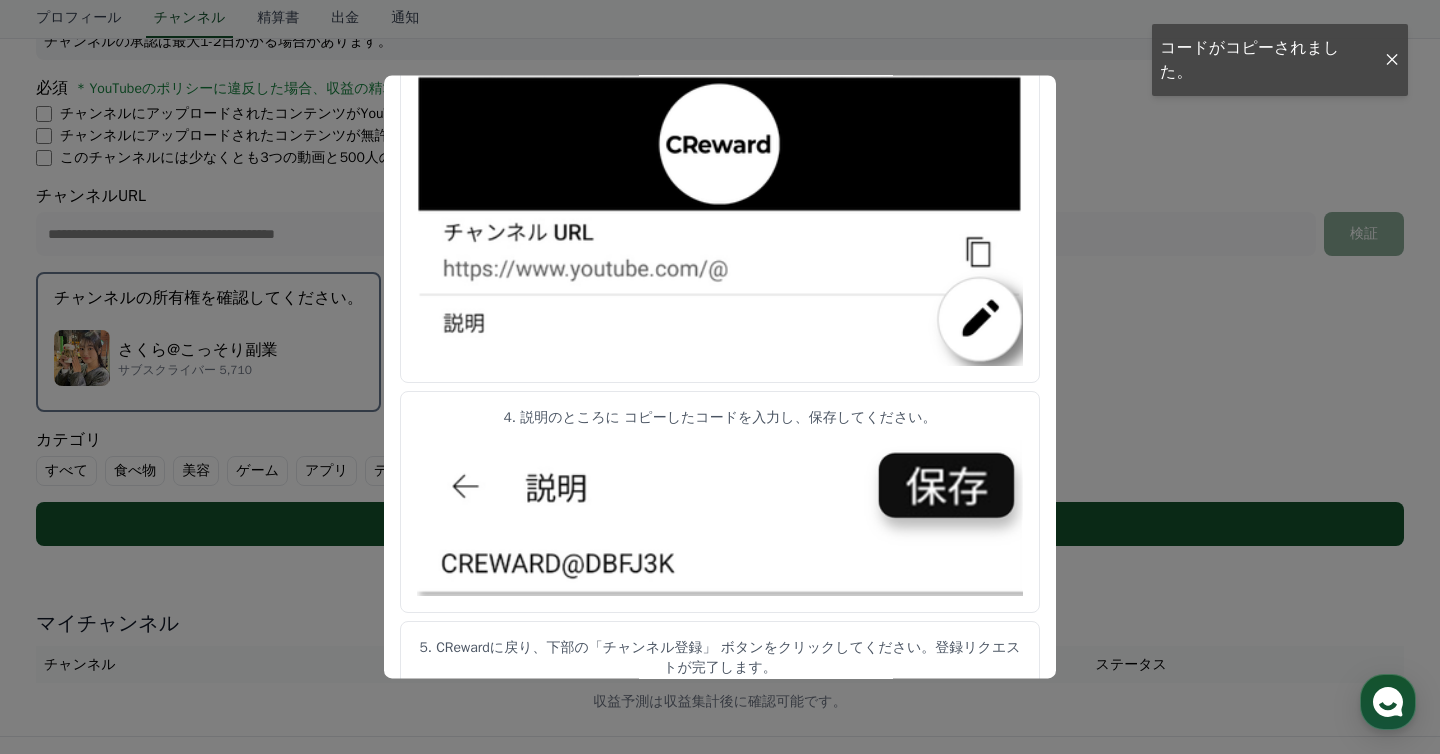 scroll, scrollTop: 1043, scrollLeft: 0, axis: vertical 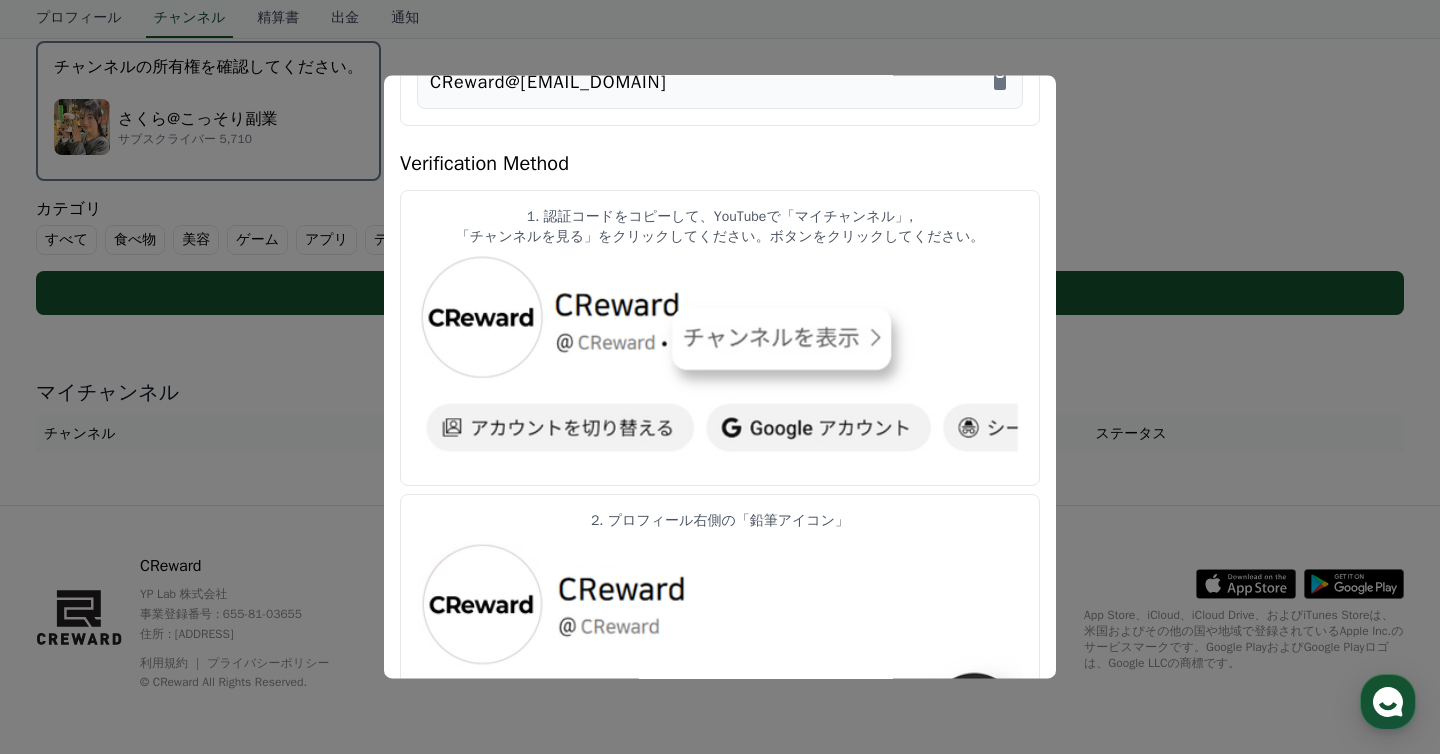 click at bounding box center [720, 377] 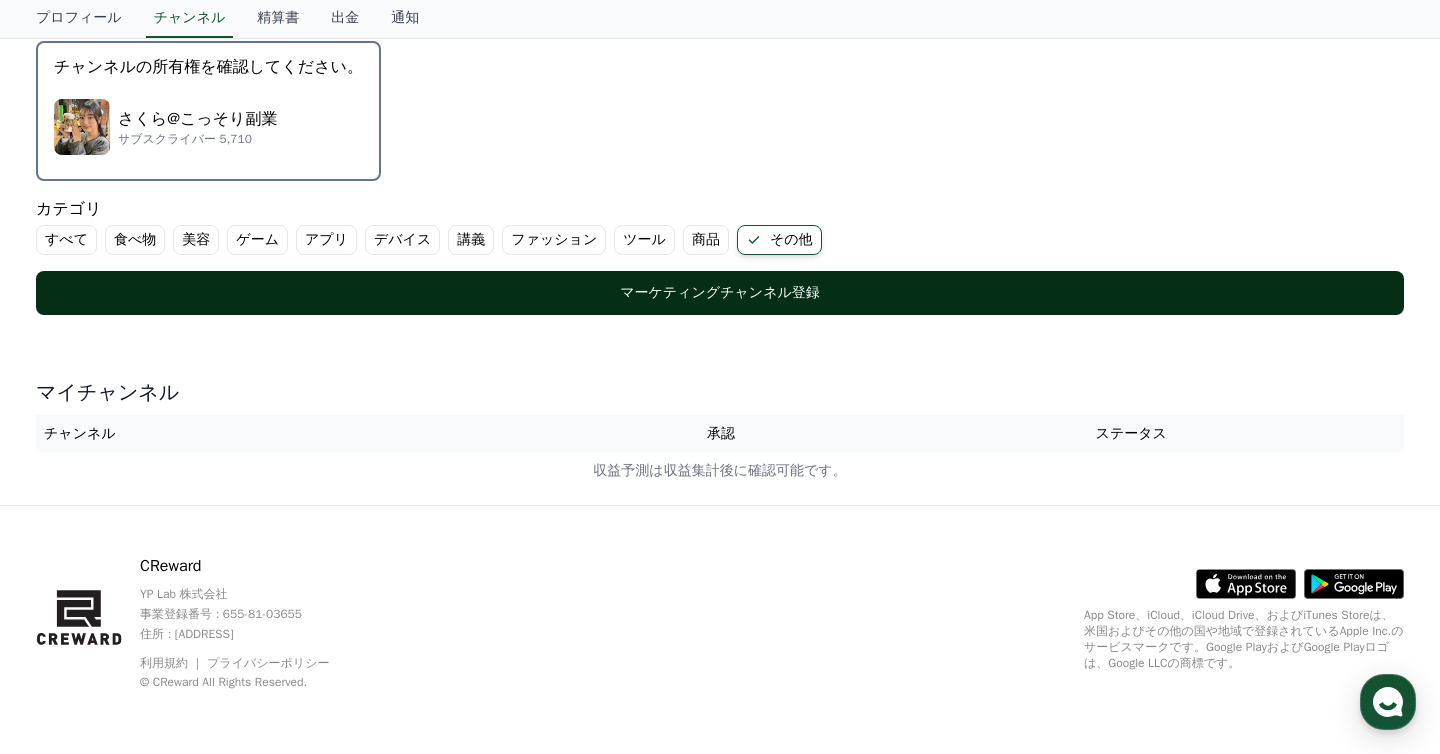 click on "マーケティングチャンネル登録" at bounding box center [720, 293] 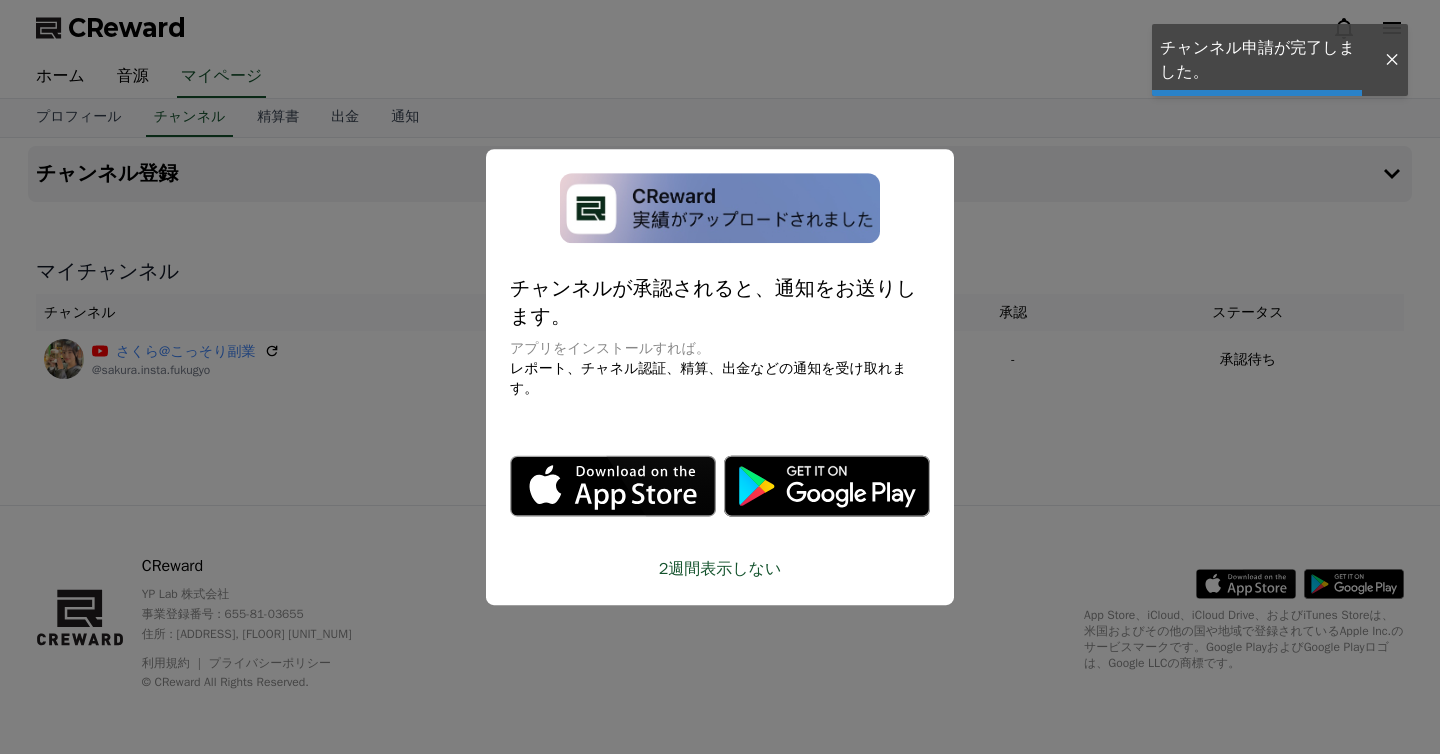 scroll, scrollTop: 0, scrollLeft: 0, axis: both 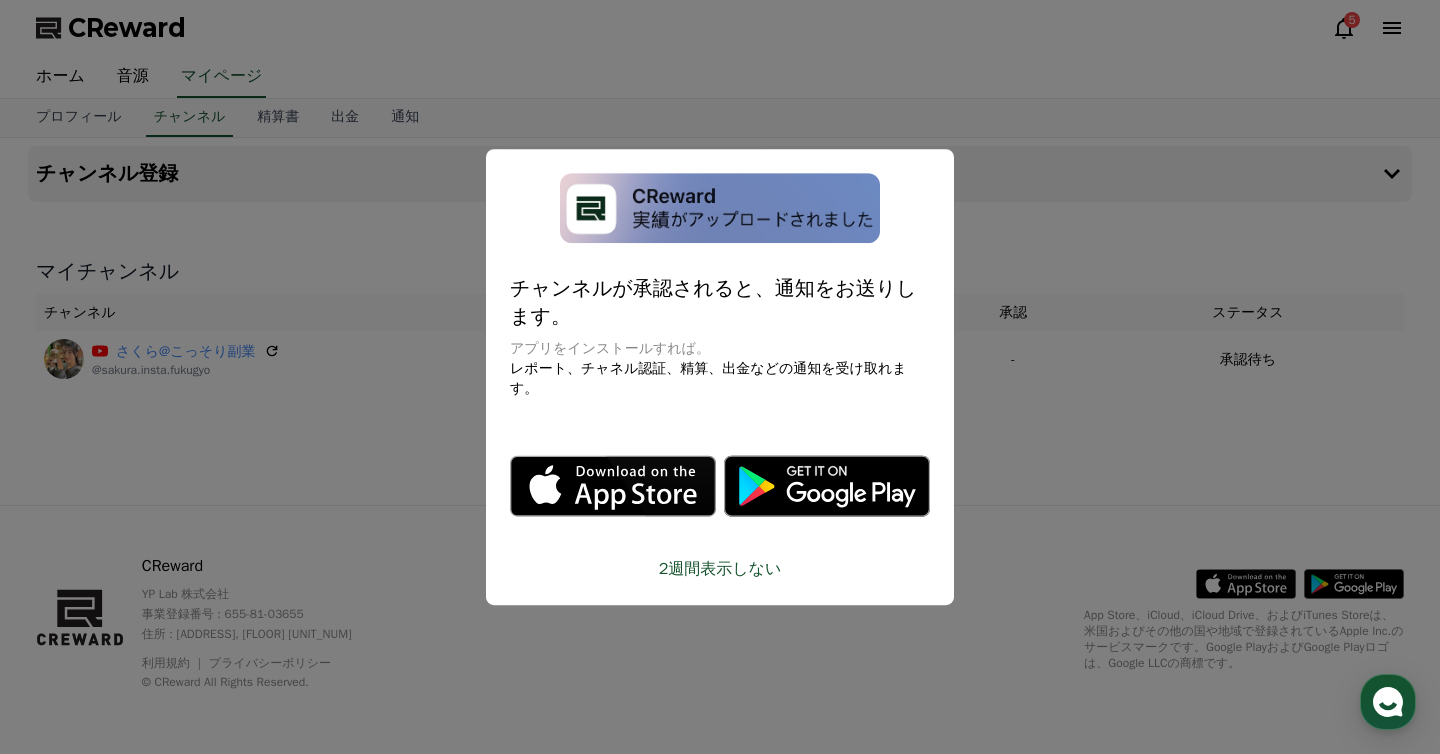 click at bounding box center [720, 377] 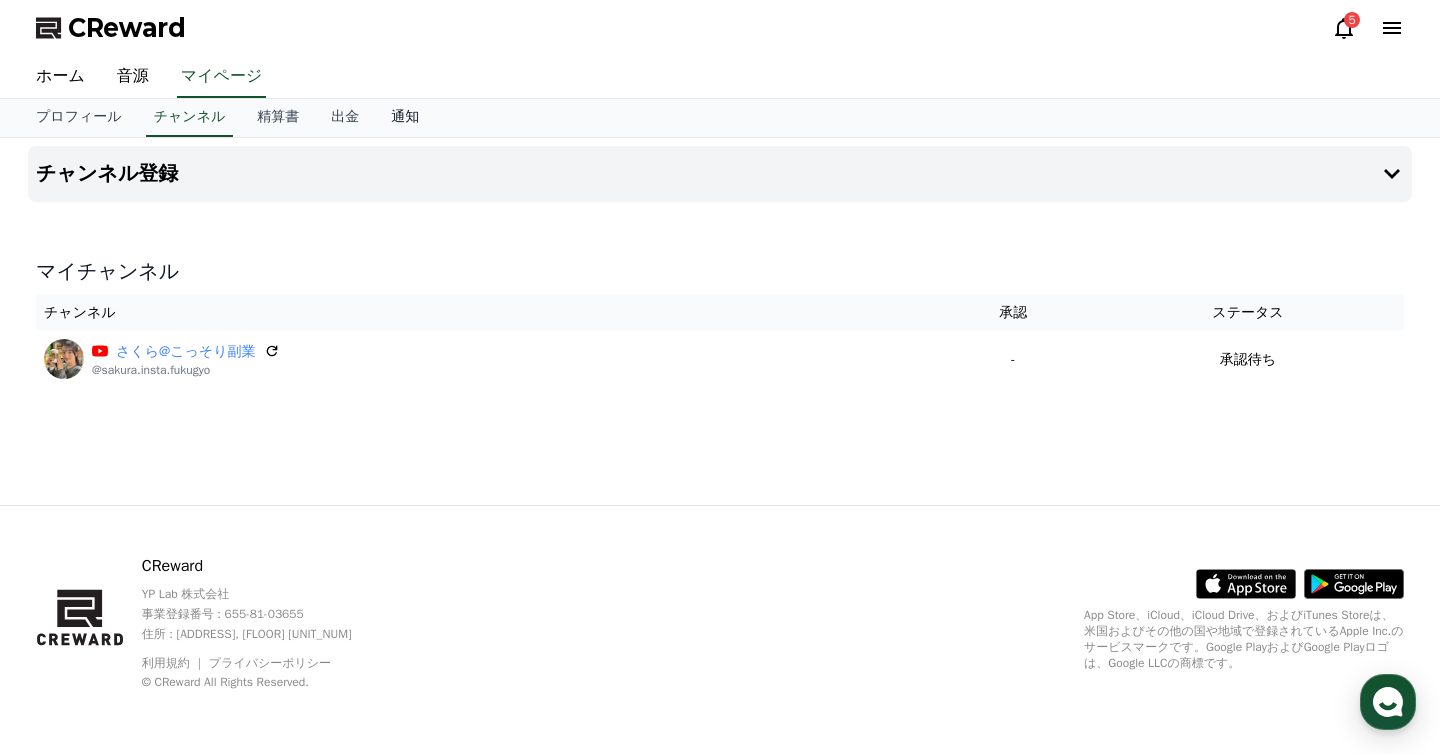 click on "通知" at bounding box center (405, 118) 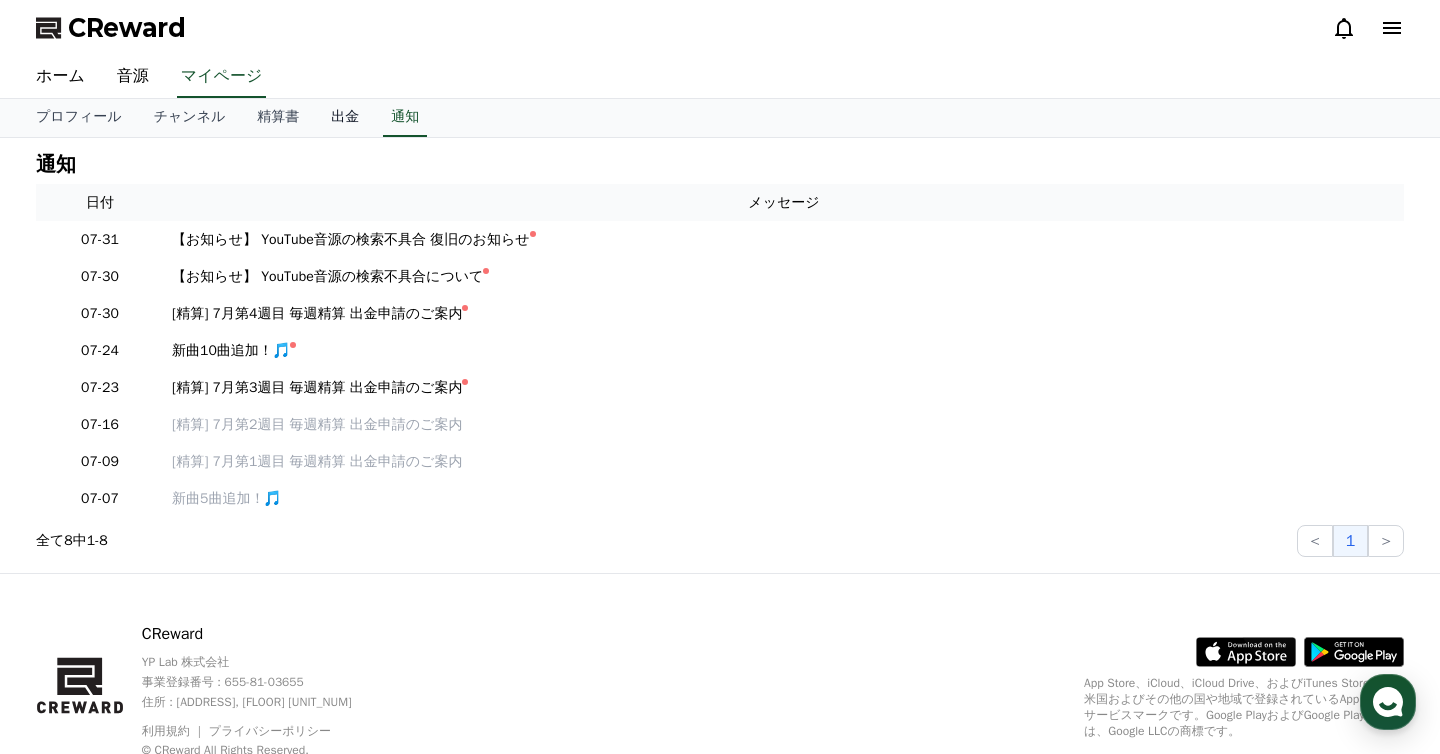 click on "出金" at bounding box center [345, 118] 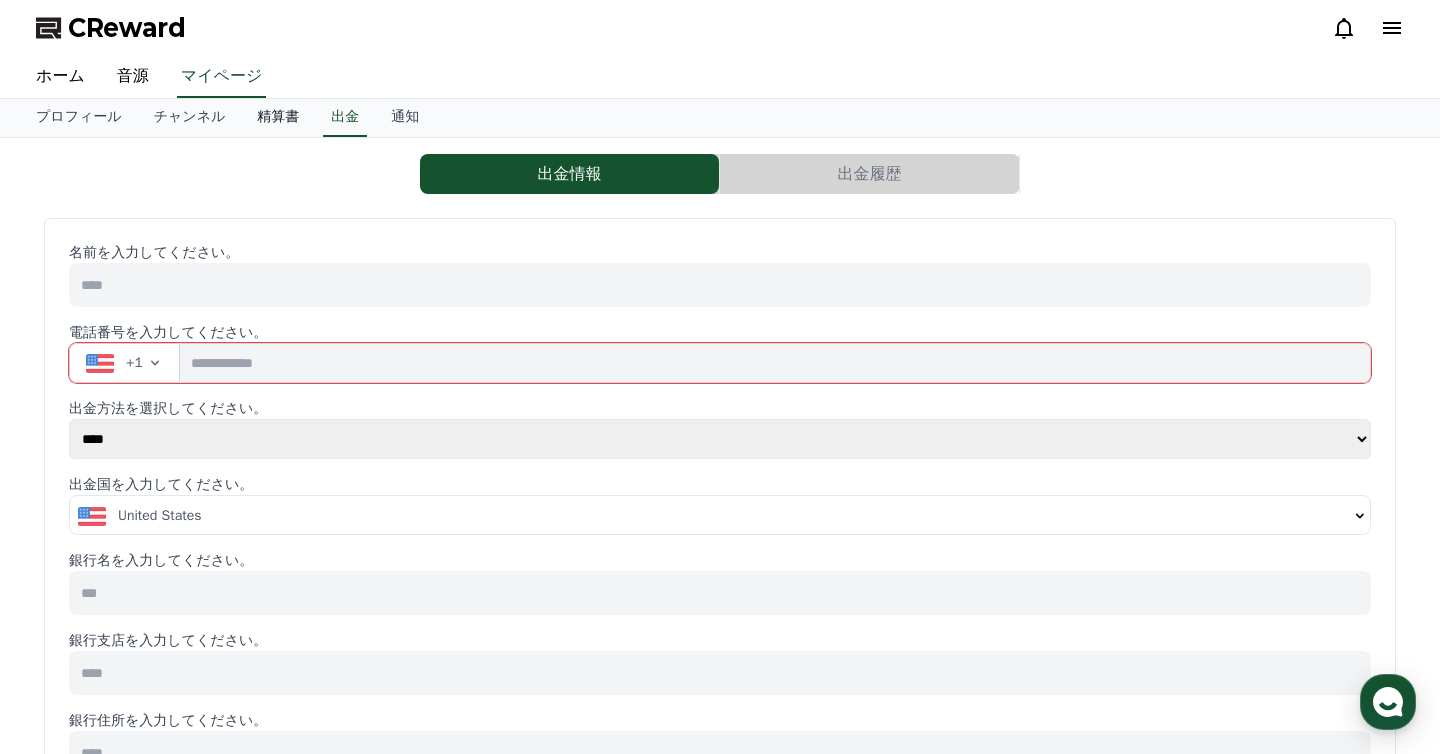 click on "精算書" at bounding box center [278, 118] 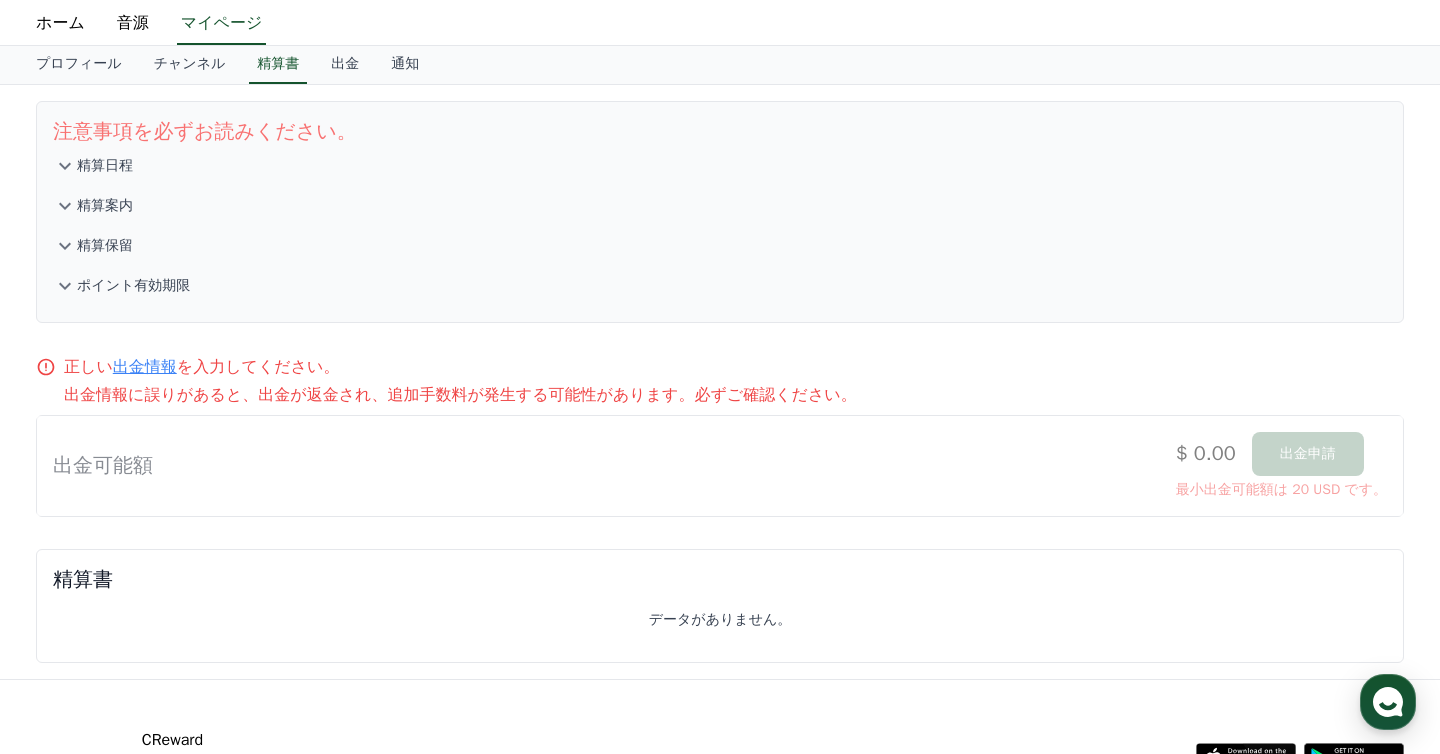scroll, scrollTop: 0, scrollLeft: 0, axis: both 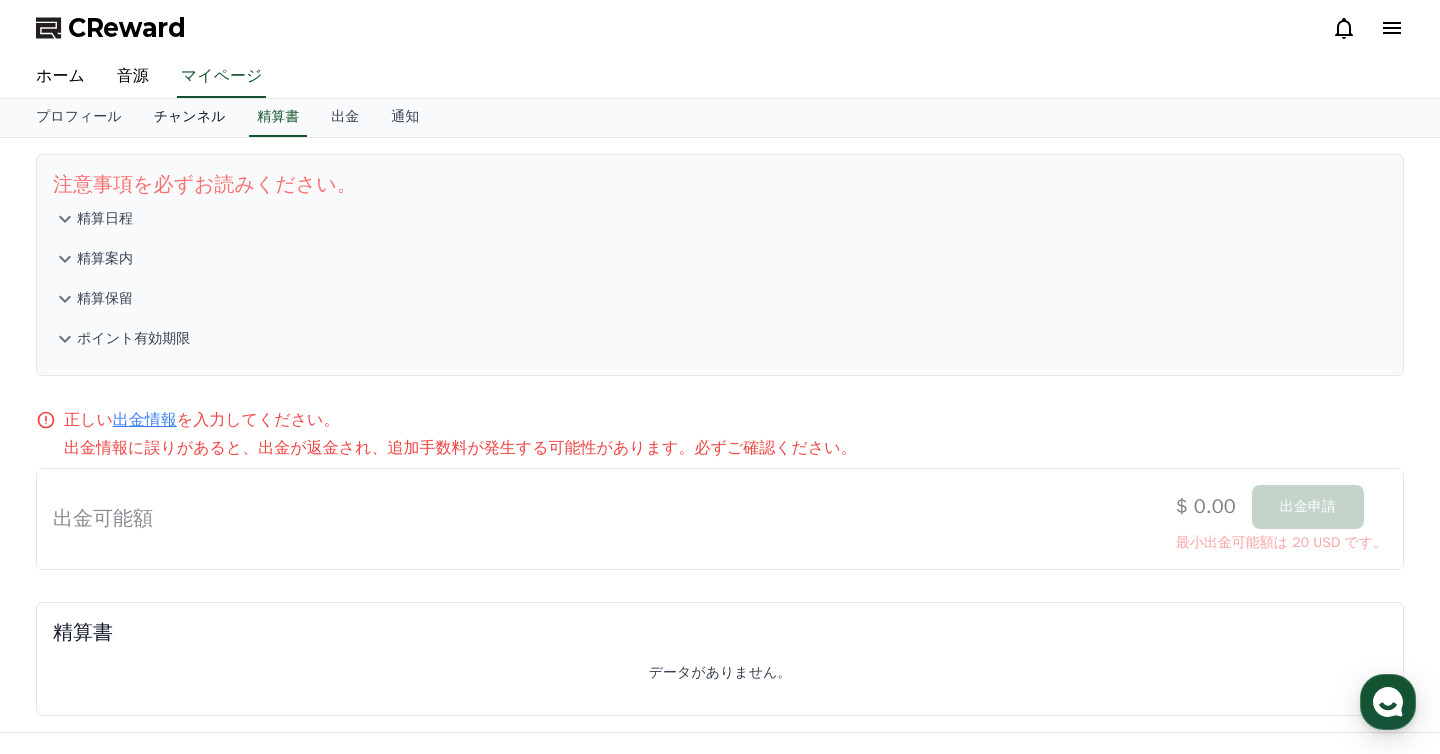click on "チャンネル" at bounding box center [190, 118] 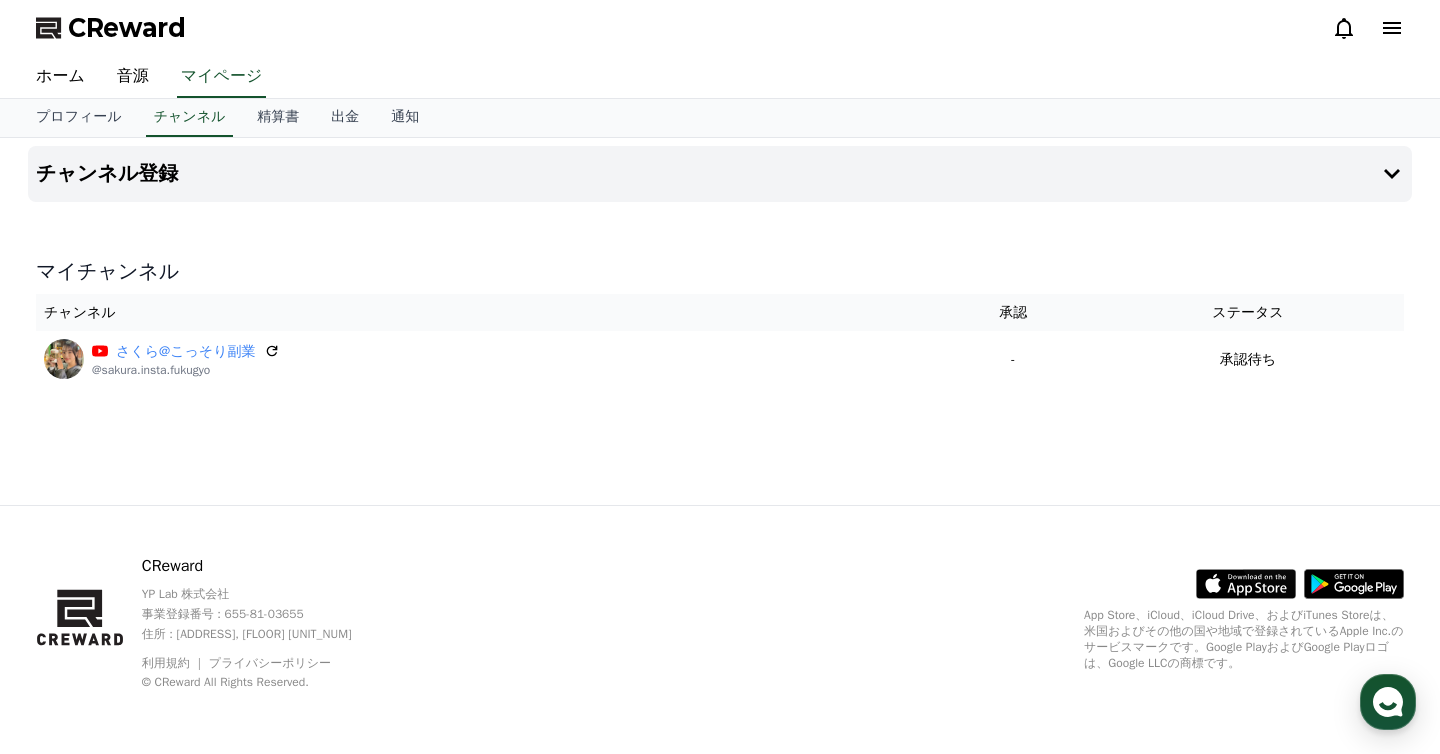 click on "プロフィール チャンネル 精算書 出金 通知" at bounding box center [720, 118] 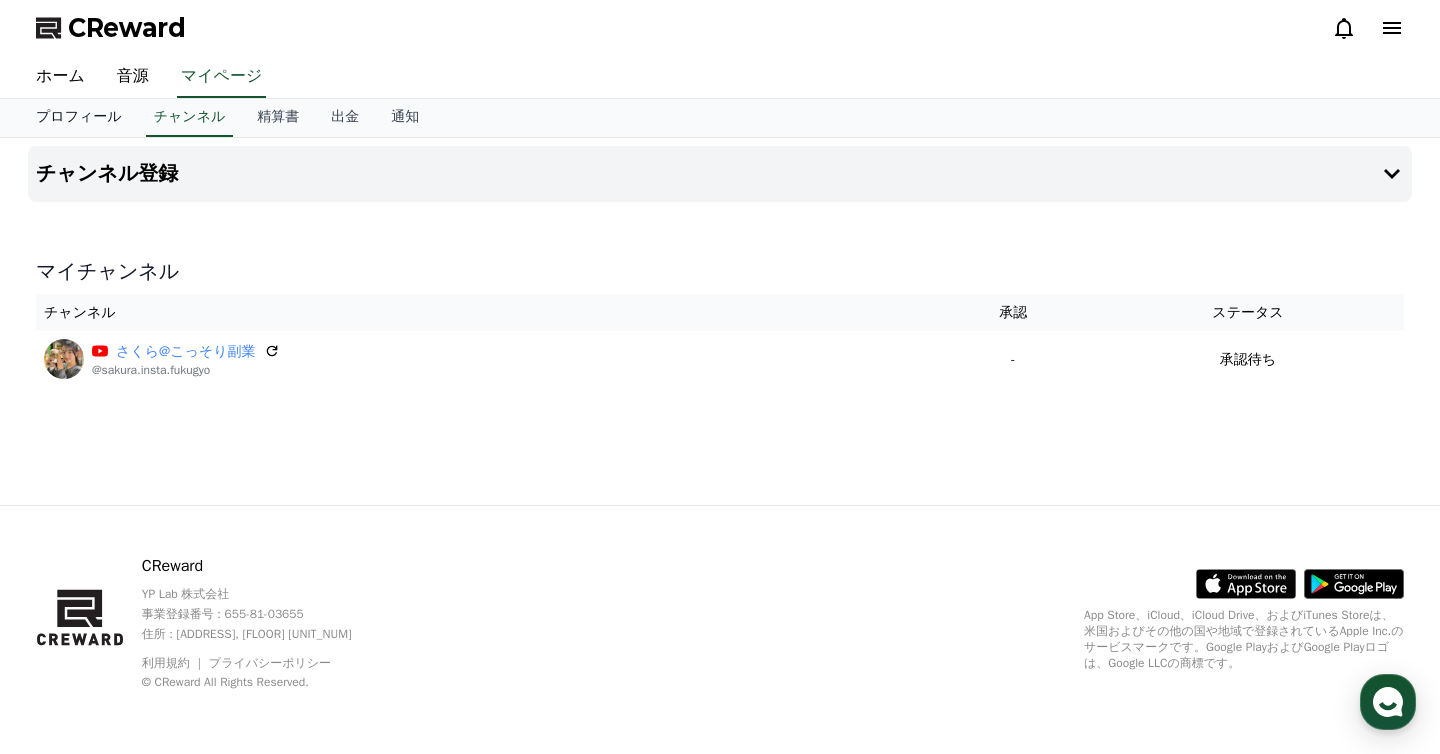 click on "プロフィール" at bounding box center (79, 118) 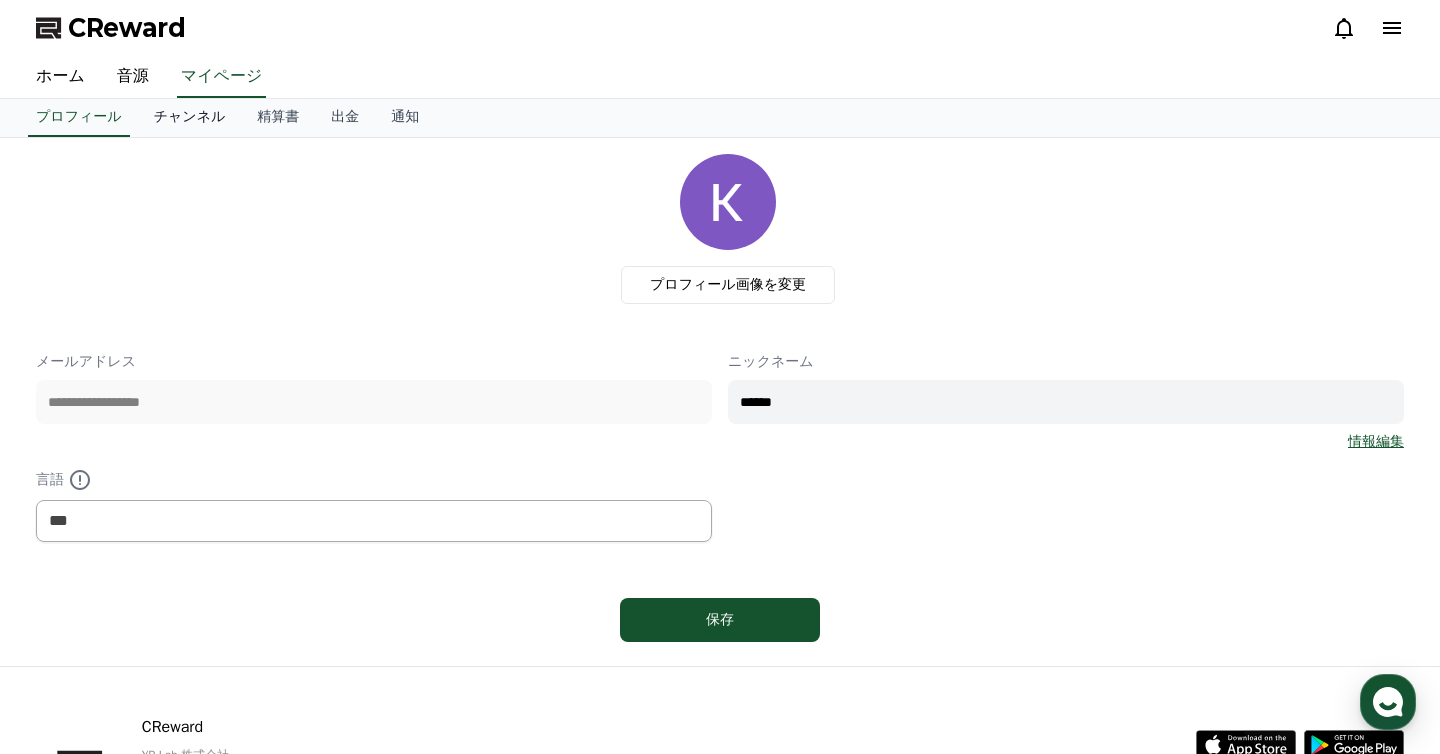 click on "チャンネル" at bounding box center (190, 118) 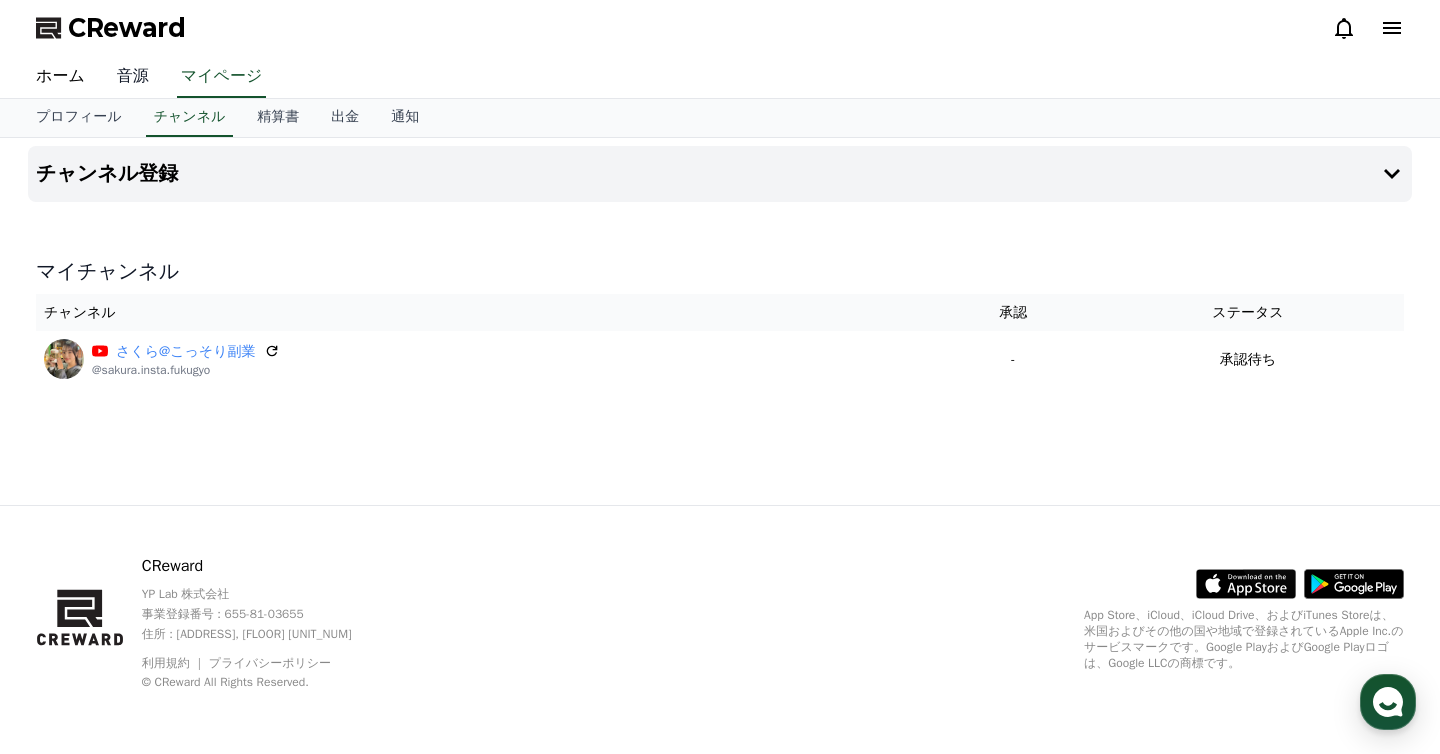 click on "音源" at bounding box center [133, 77] 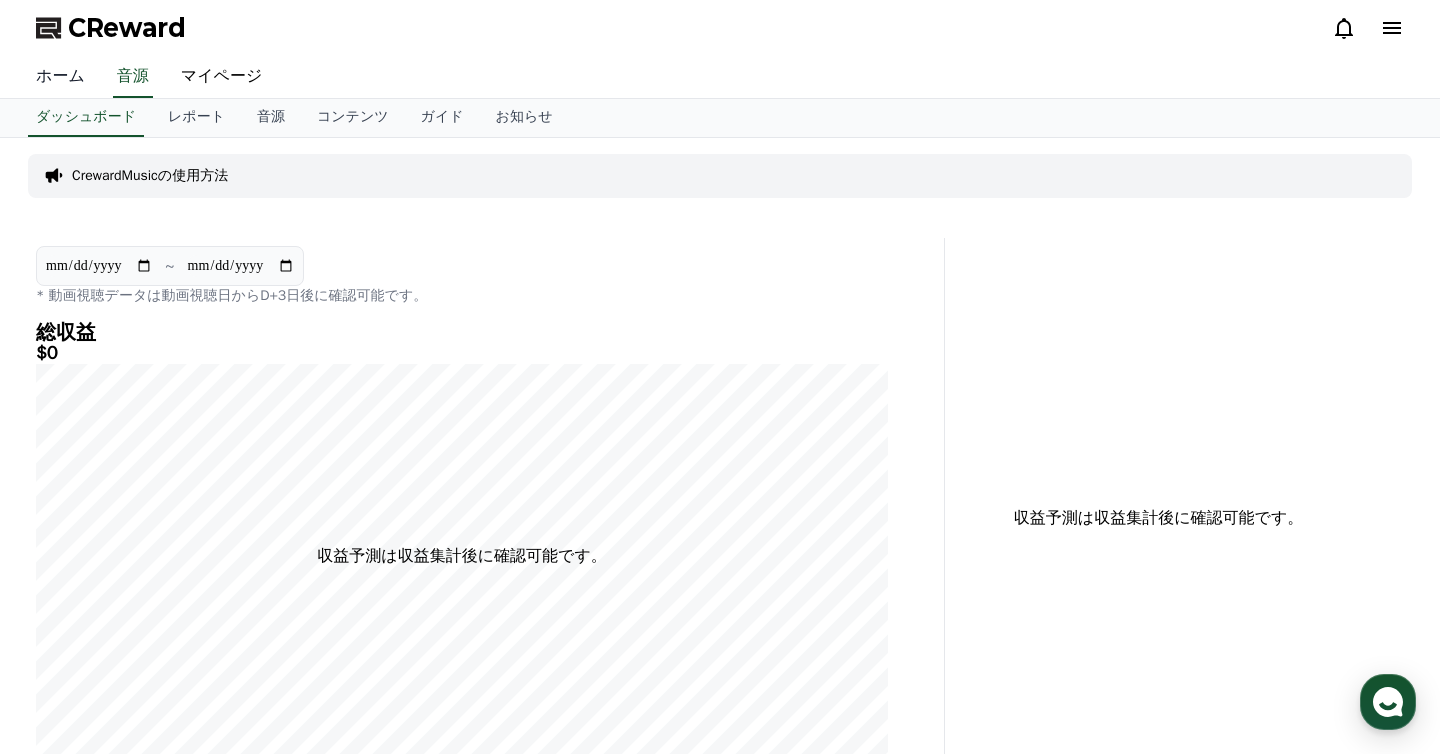 click on "ホーム" at bounding box center [60, 77] 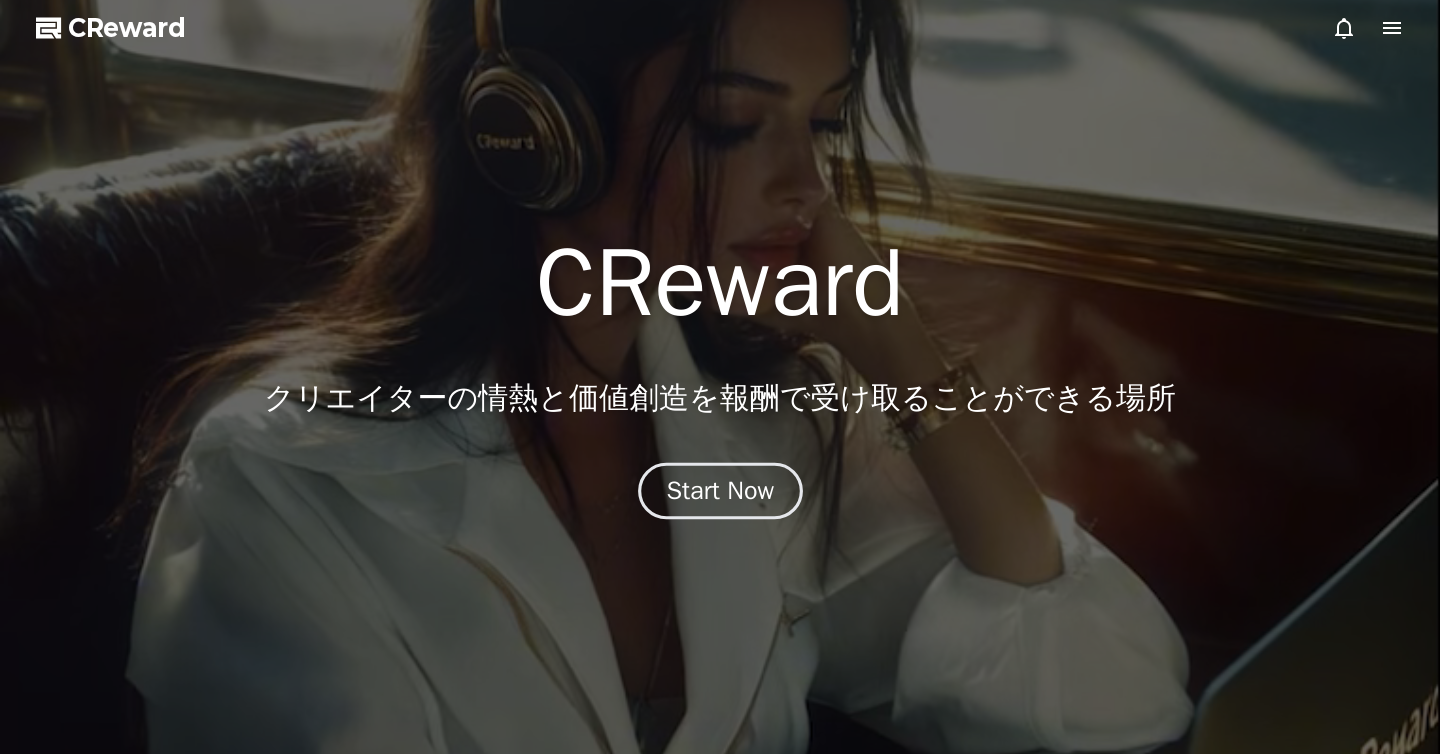 scroll, scrollTop: 0, scrollLeft: 0, axis: both 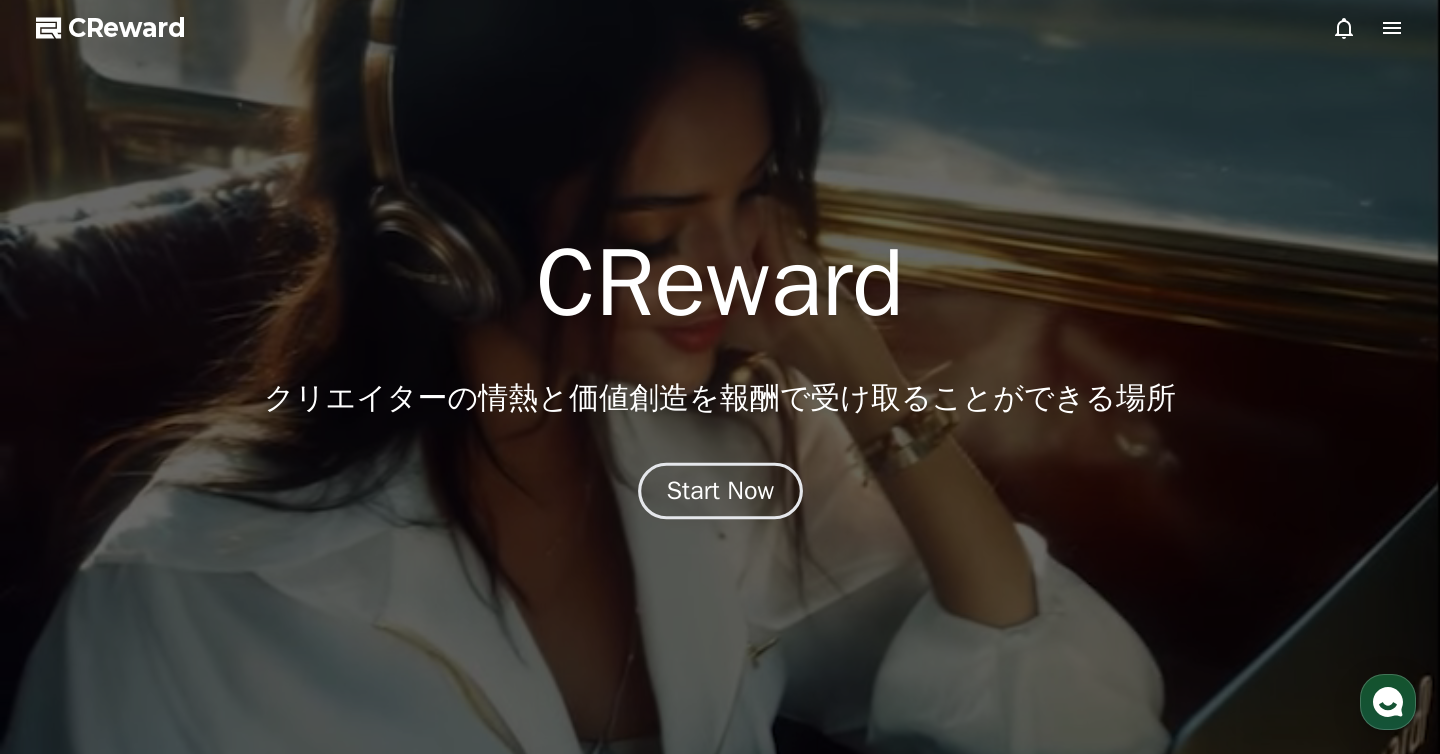 click on "Start Now" at bounding box center (720, 491) 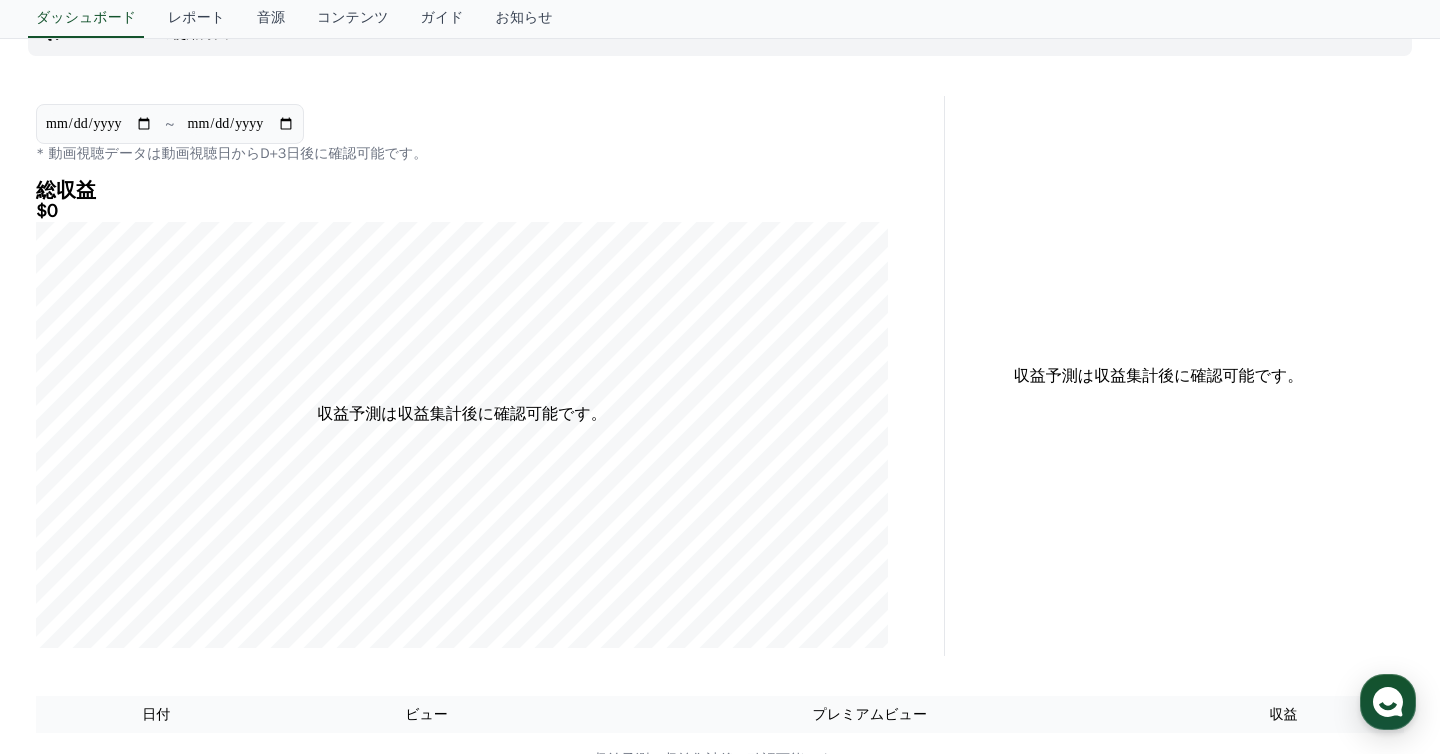 scroll, scrollTop: 0, scrollLeft: 0, axis: both 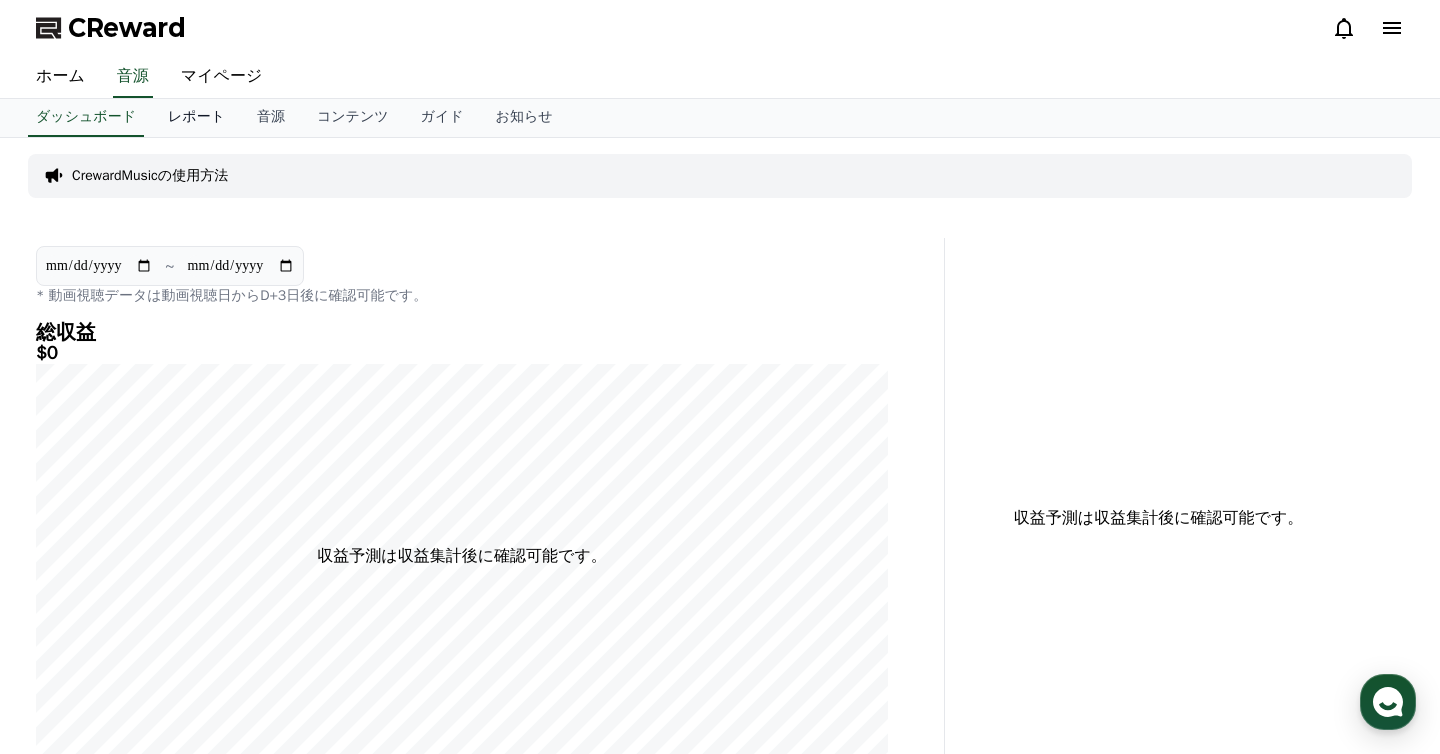 click on "レポート" at bounding box center (196, 118) 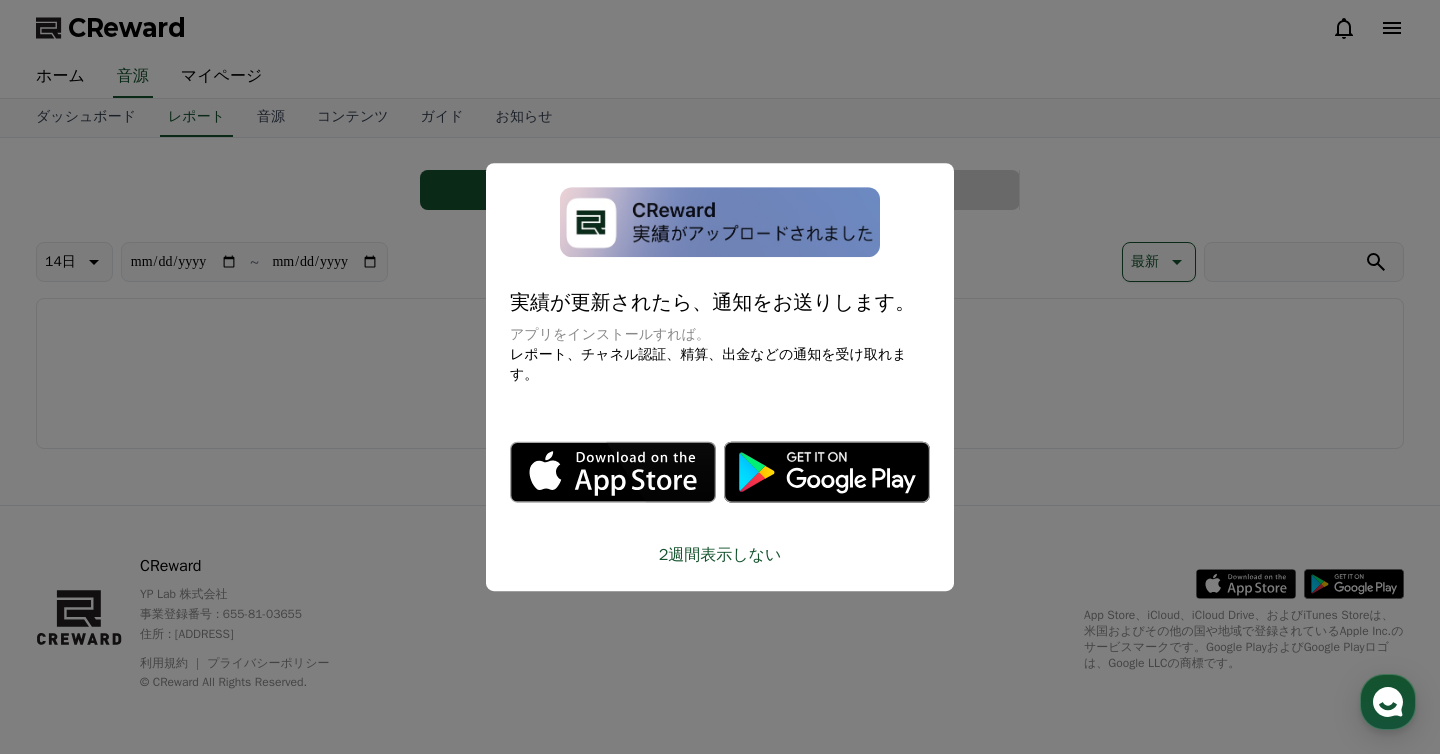 click at bounding box center (720, 377) 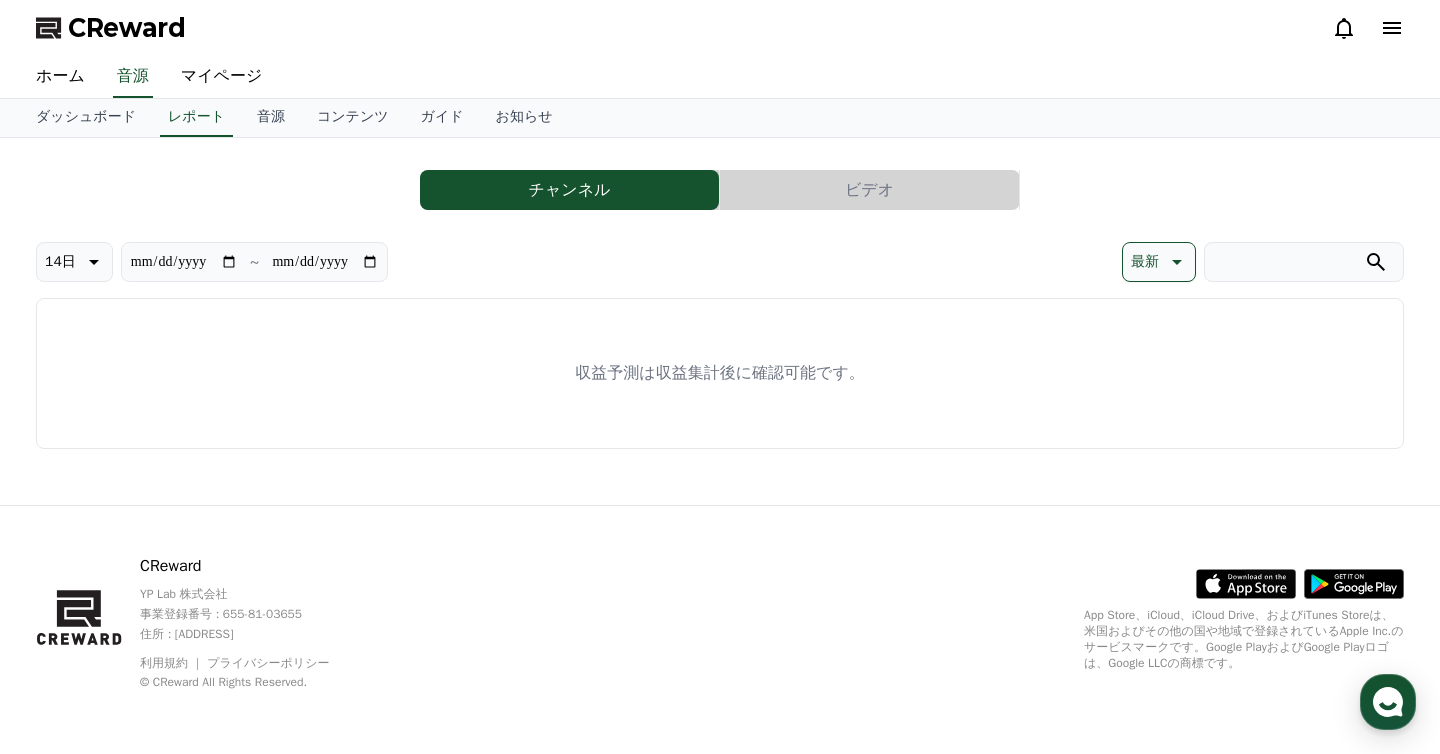 click on "チャンネル" at bounding box center [569, 190] 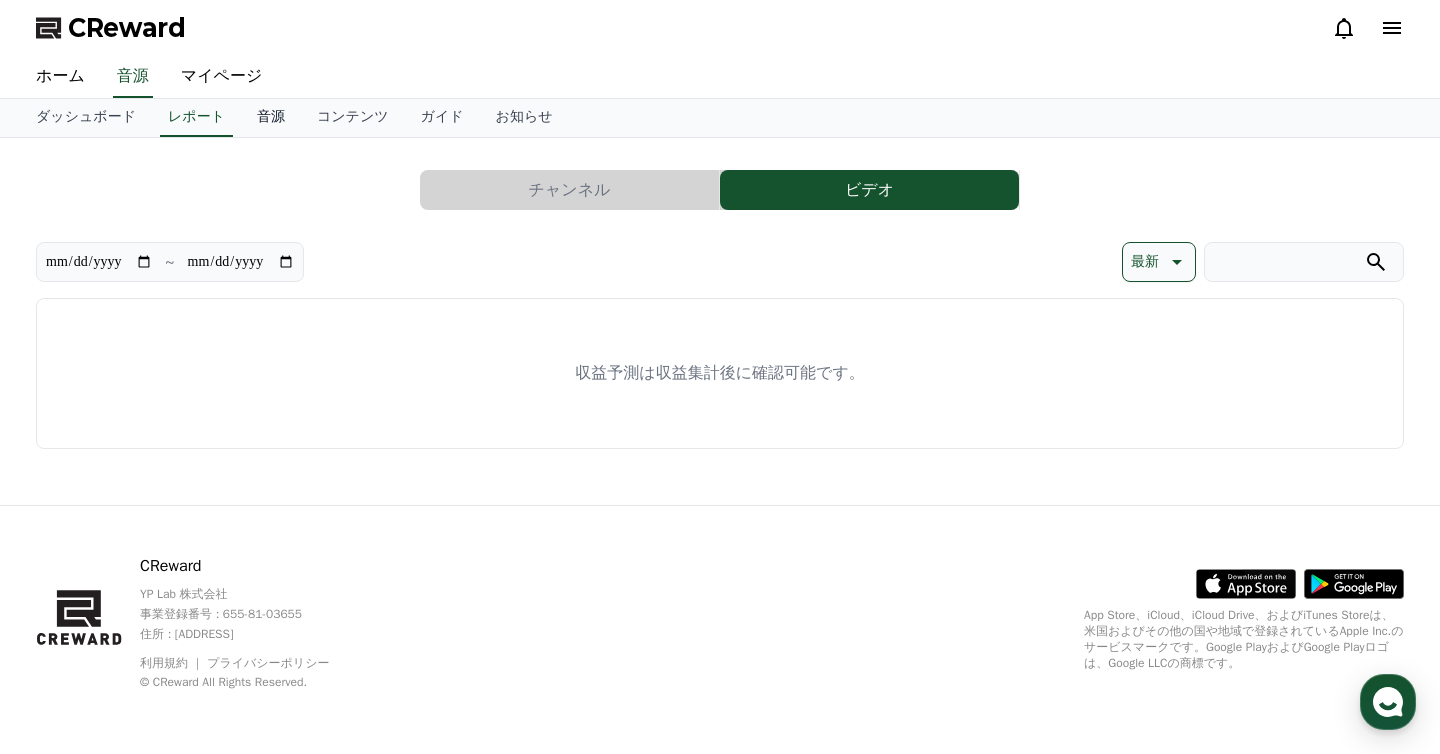 click on "音源" at bounding box center [271, 118] 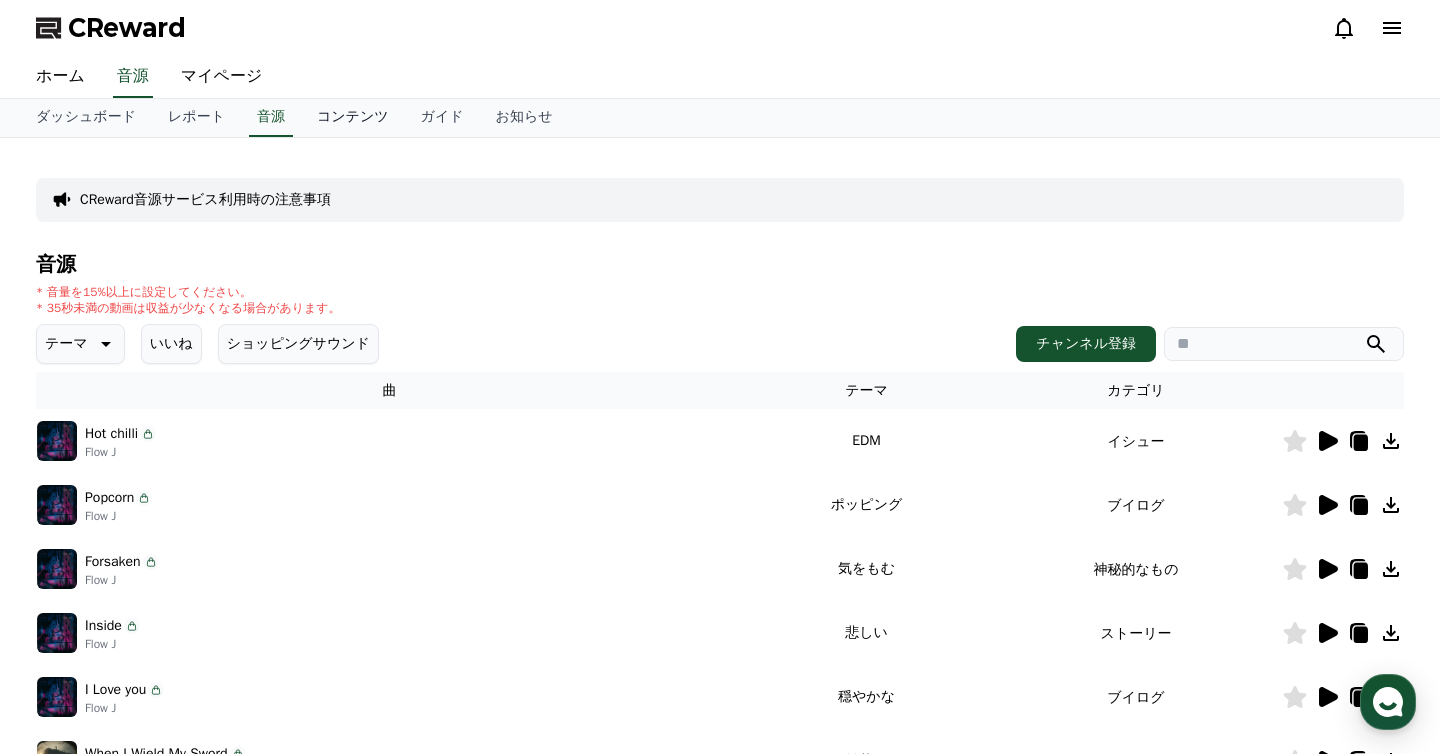 click on "コンテンツ" at bounding box center [353, 118] 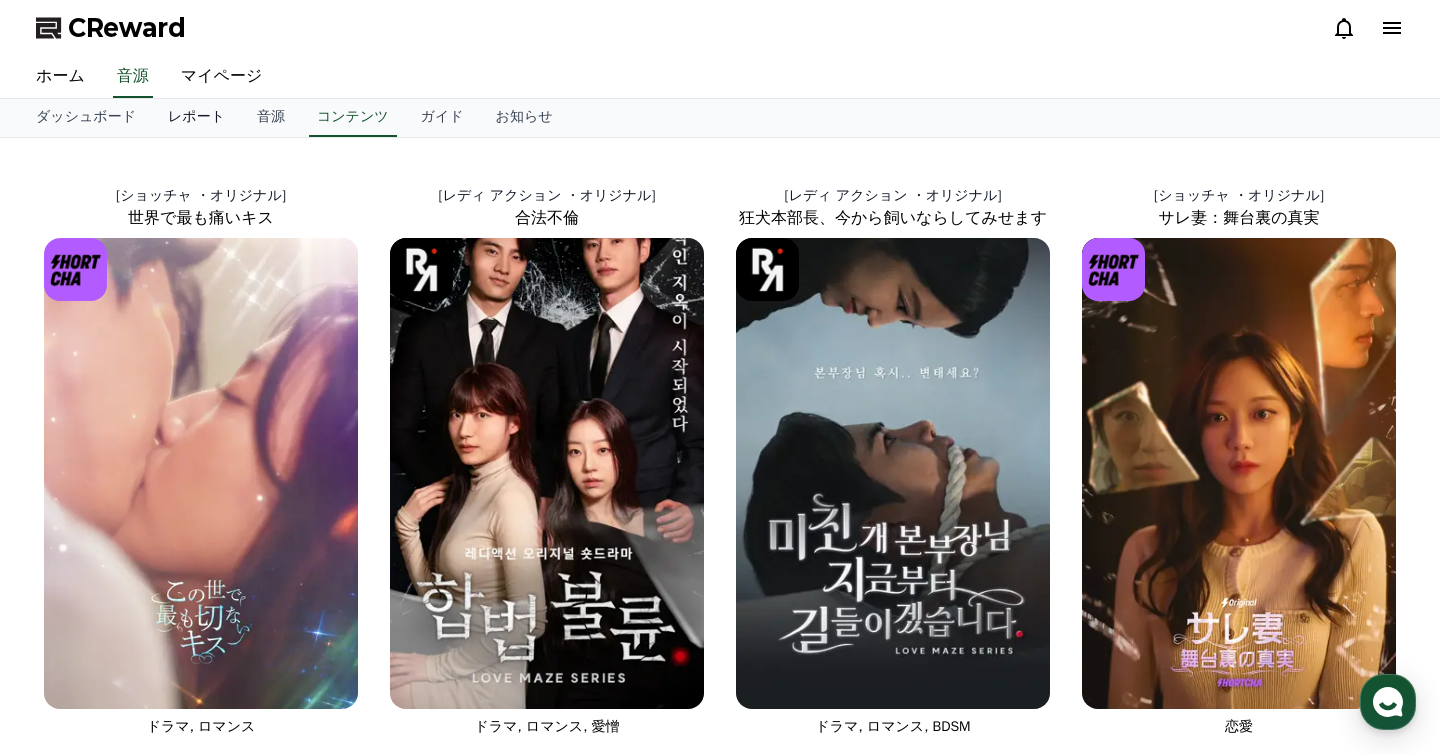 click on "レポート" at bounding box center (196, 118) 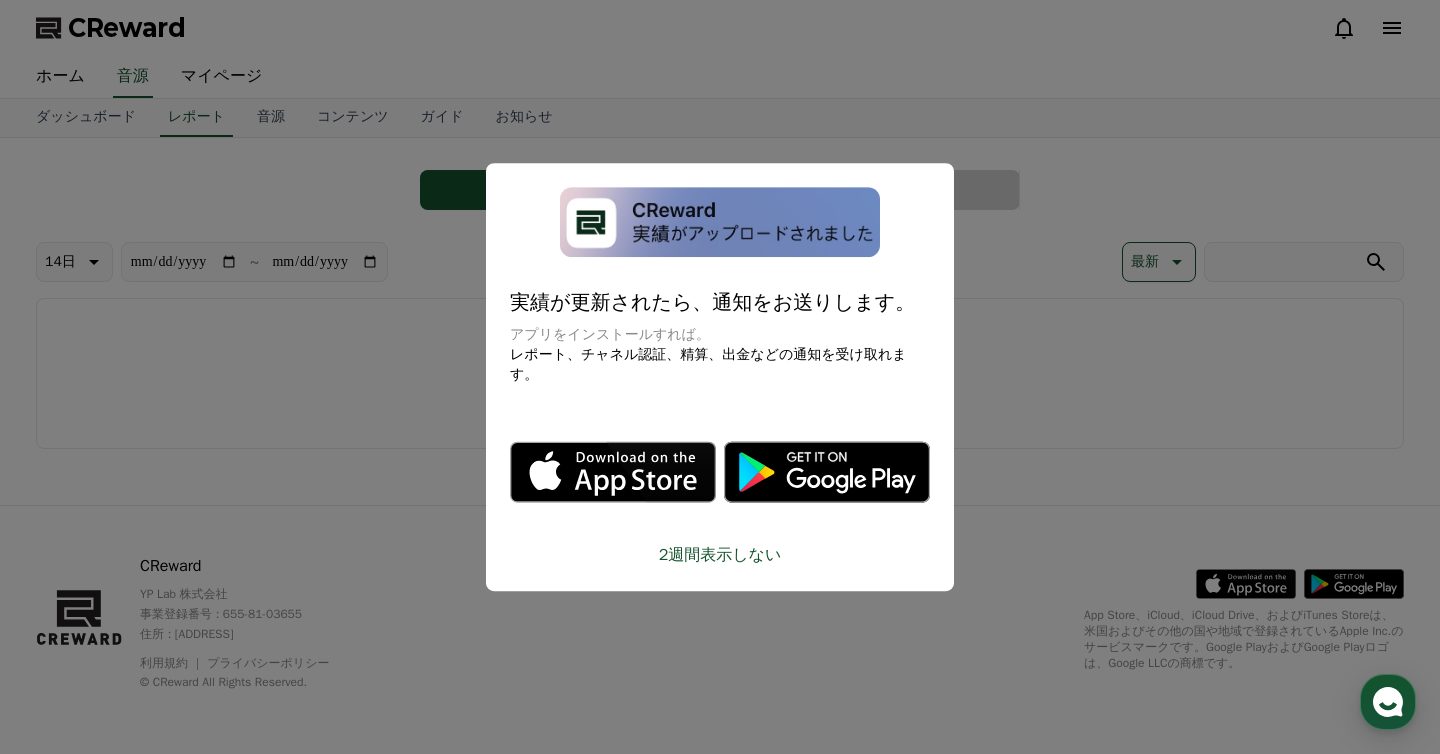 click at bounding box center [720, 377] 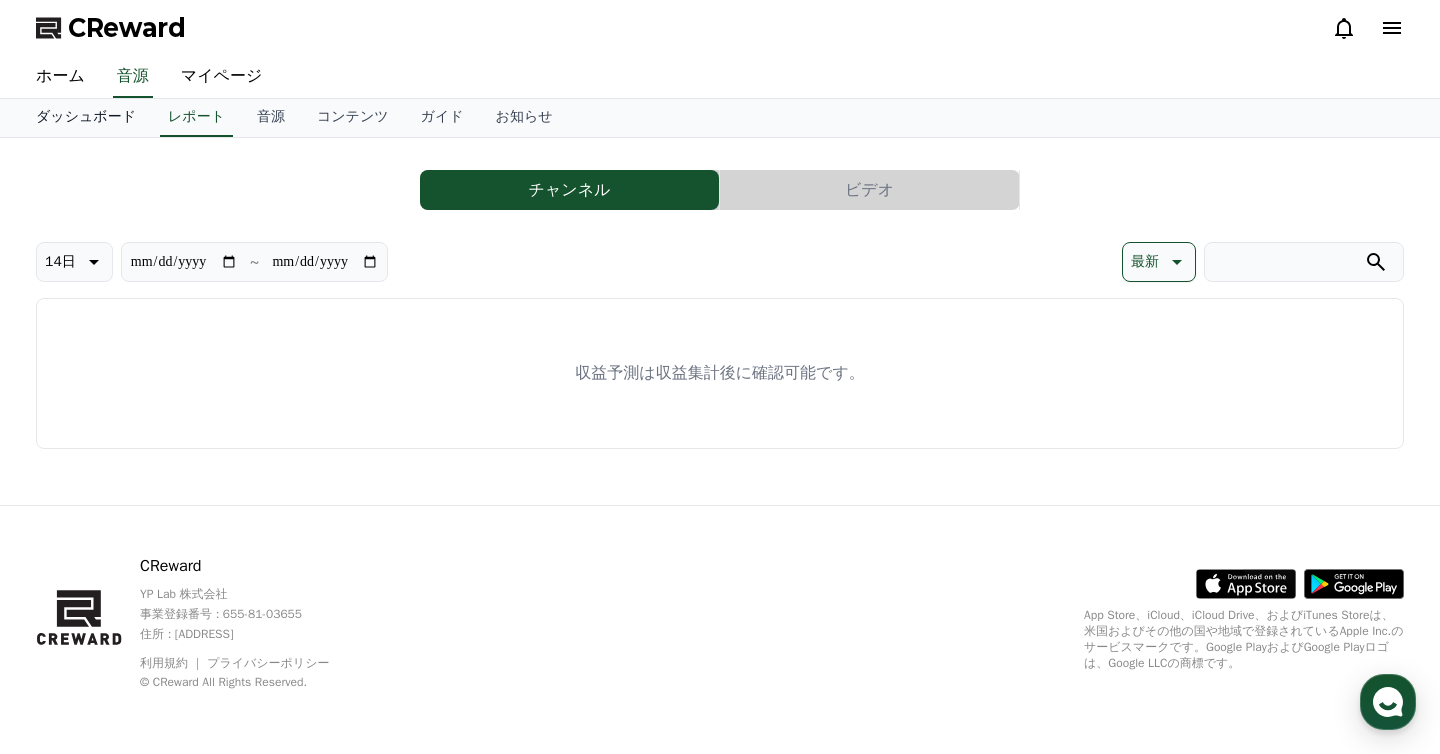click on "ダッシュボード" at bounding box center [86, 118] 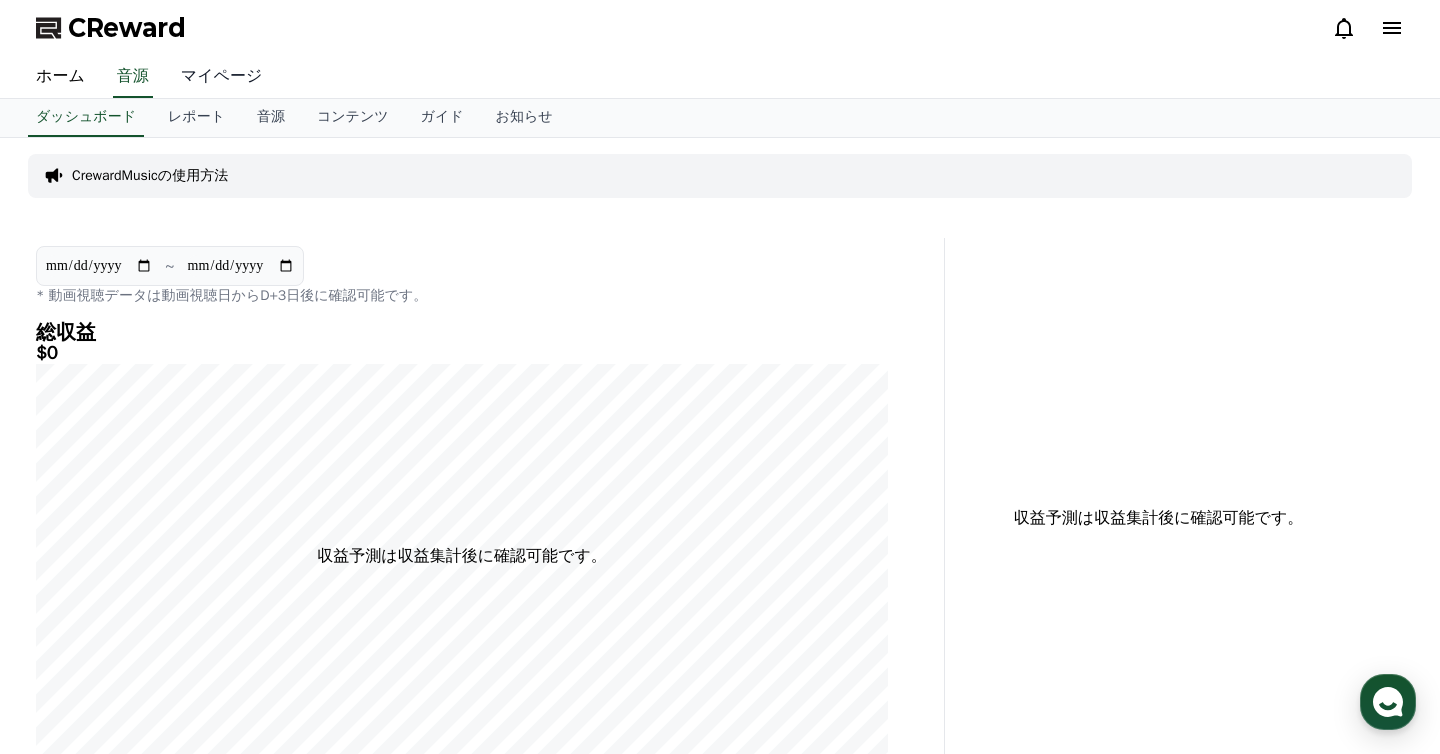 click on "マイページ" at bounding box center (222, 77) 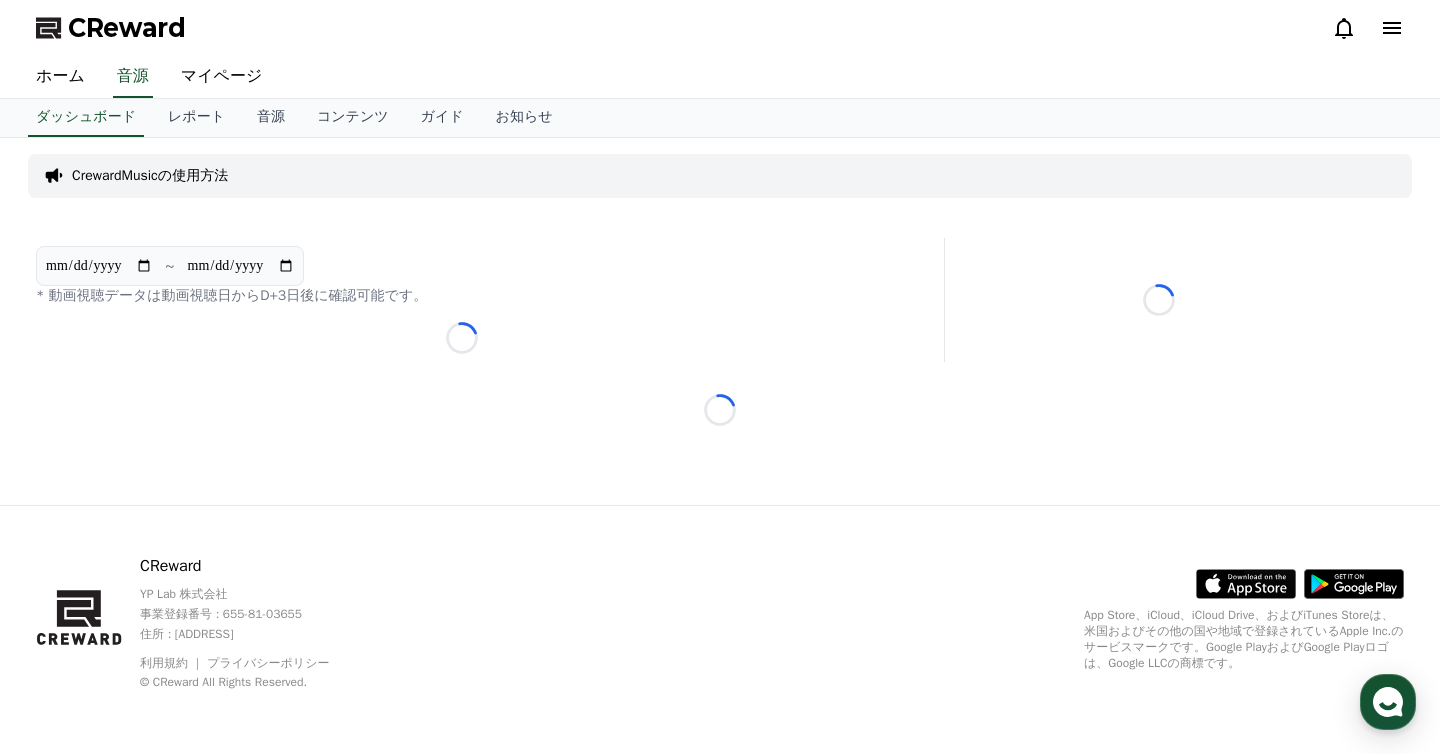 drag, startPoint x: 518, startPoint y: 600, endPoint x: 1439, endPoint y: 562, distance: 921.78357 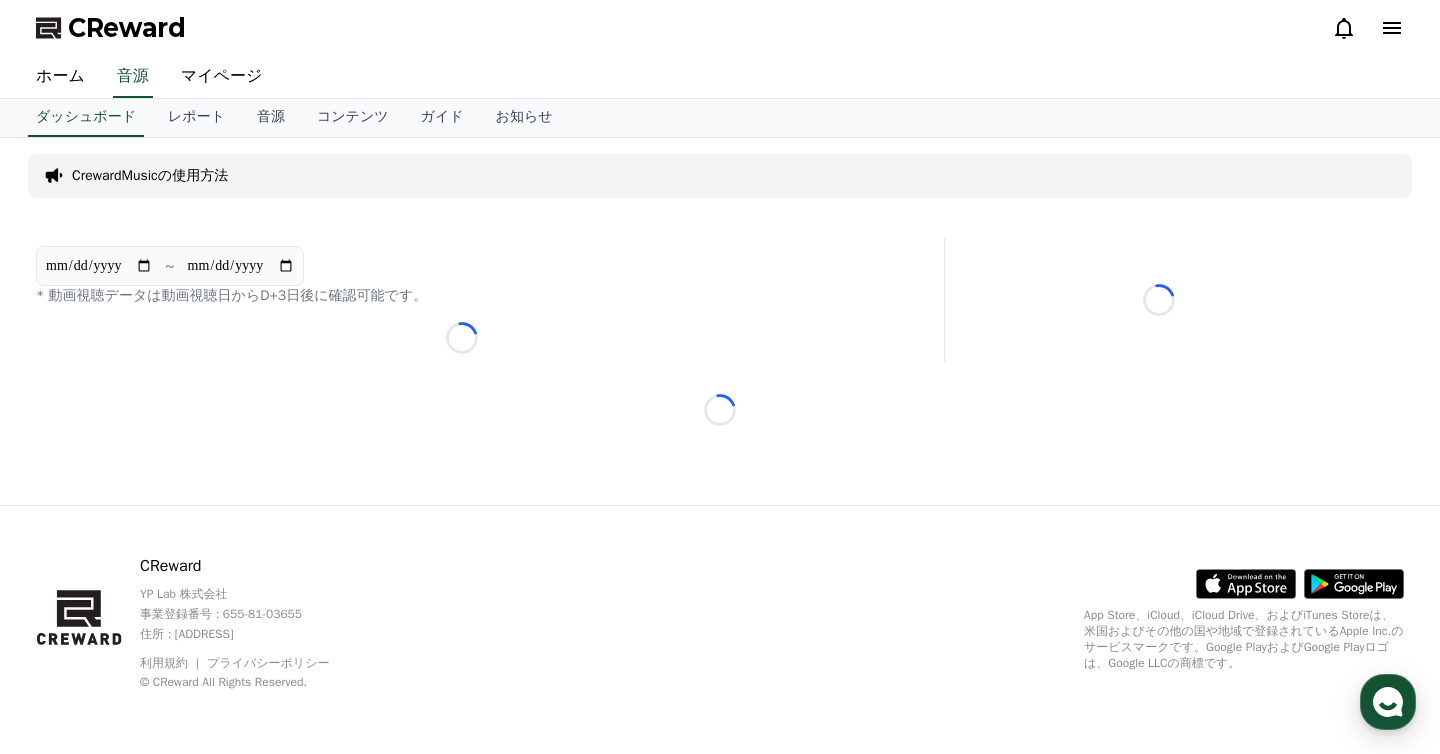 click on "CReward   YP Lab 株式会社   事業登録番号 : [BUSINESS_REG_NUM]   住所 : [ADDRESS]   利用規約   プライバシーポリシー   © CReward All Rights Reserved.
.st0 {
fill: #a6a6a6;
}
.st1 {
stroke: #ffffff;
stroke-width: 0.2;
stroke-miterlimit: 10;
}
.st1,
.st2 {
fill: #fff;
}
.st3 {
fill: url(#SVGID_1_);
}
.st4 {
fill: url(#SVGID_2_);
}
.st5 {
fill: url(#SVGID_3_);
}
.st6 {
fill: url(#SVGID_4_);
}
.st7,
.st8,
.st9 {
opacity: 0.2;
enable-background: new;
}
.st8,
.st9 {
opacity: 0.12;
}
.st9 {
opacity: 0.25;
fill: #fff;
}" 